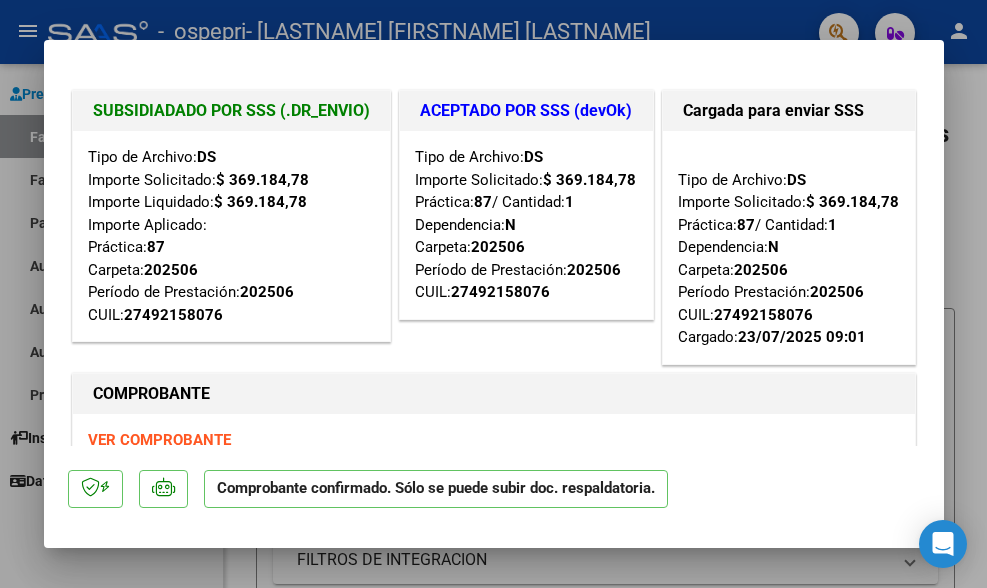 scroll, scrollTop: 0, scrollLeft: 0, axis: both 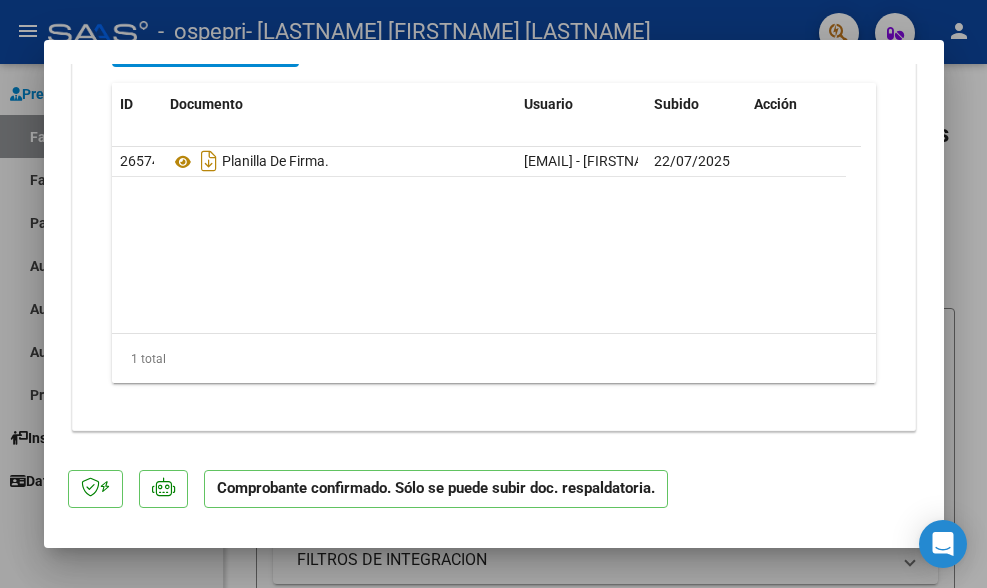 click at bounding box center (493, 294) 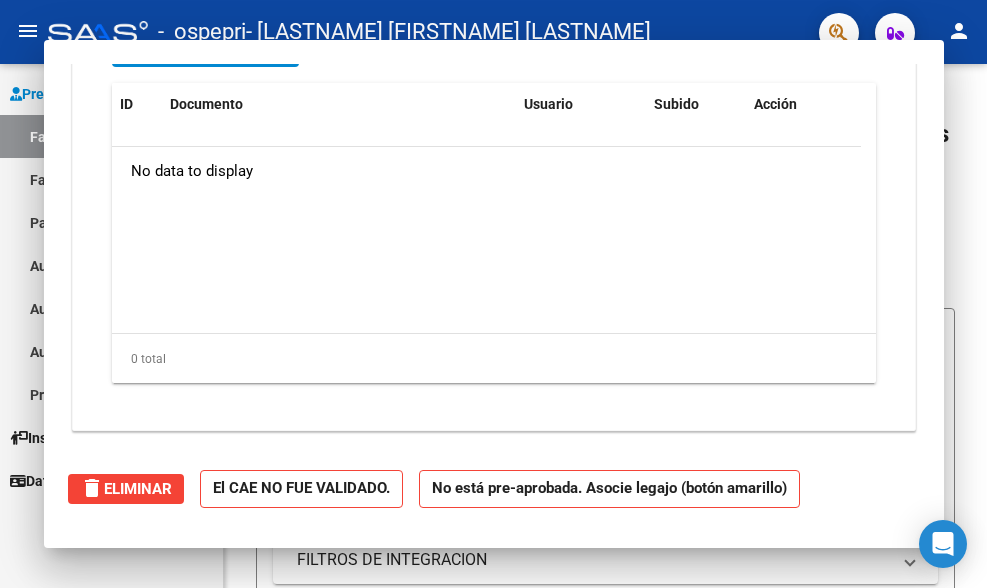 scroll, scrollTop: 0, scrollLeft: 0, axis: both 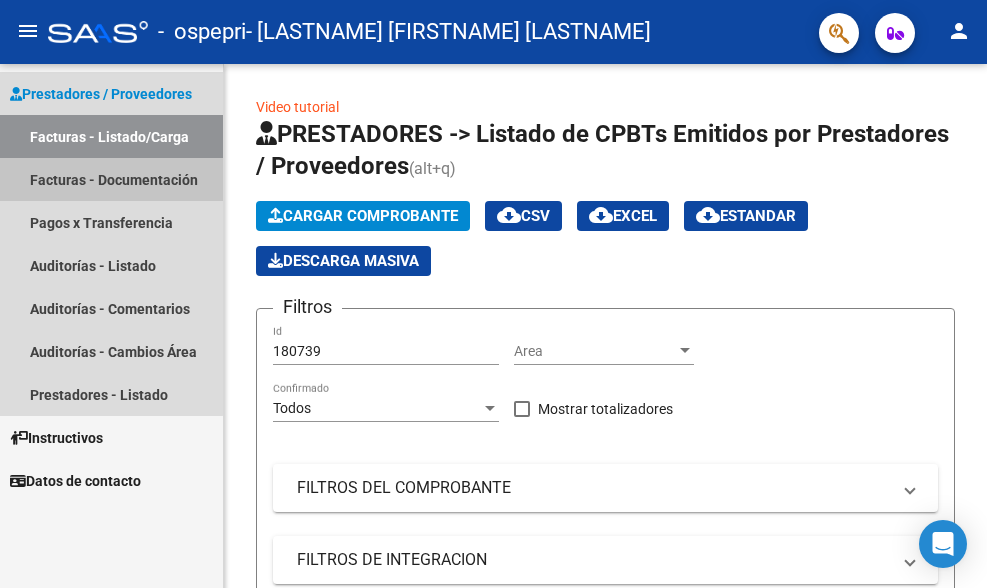 click on "Facturas - Documentación" at bounding box center [111, 179] 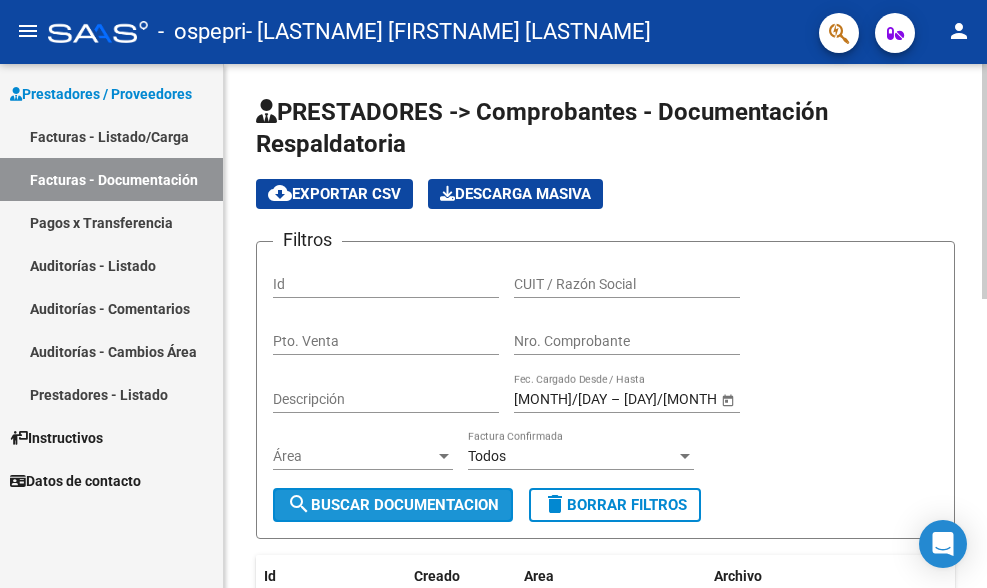 click on "search  Buscar Documentacion" 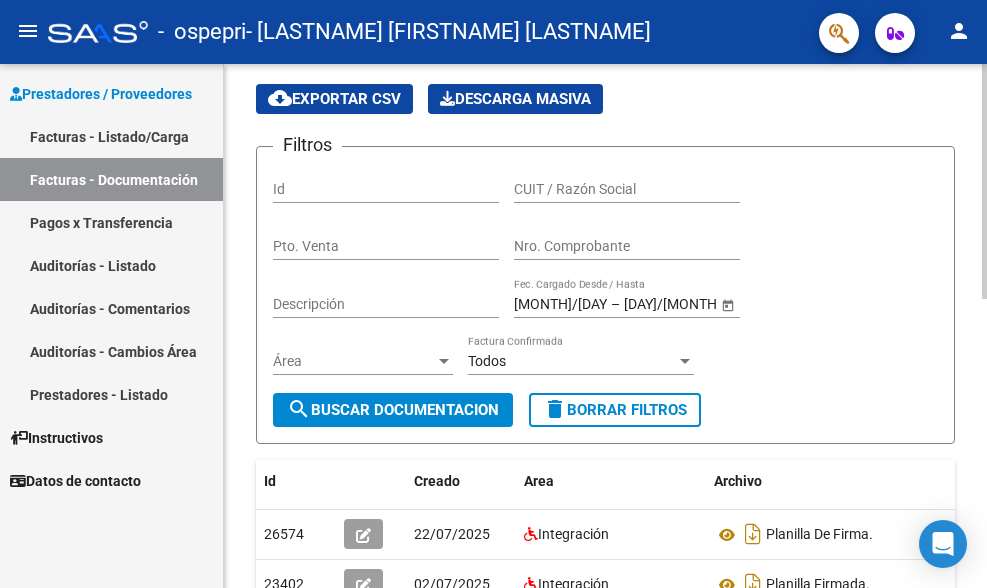 scroll, scrollTop: 0, scrollLeft: 0, axis: both 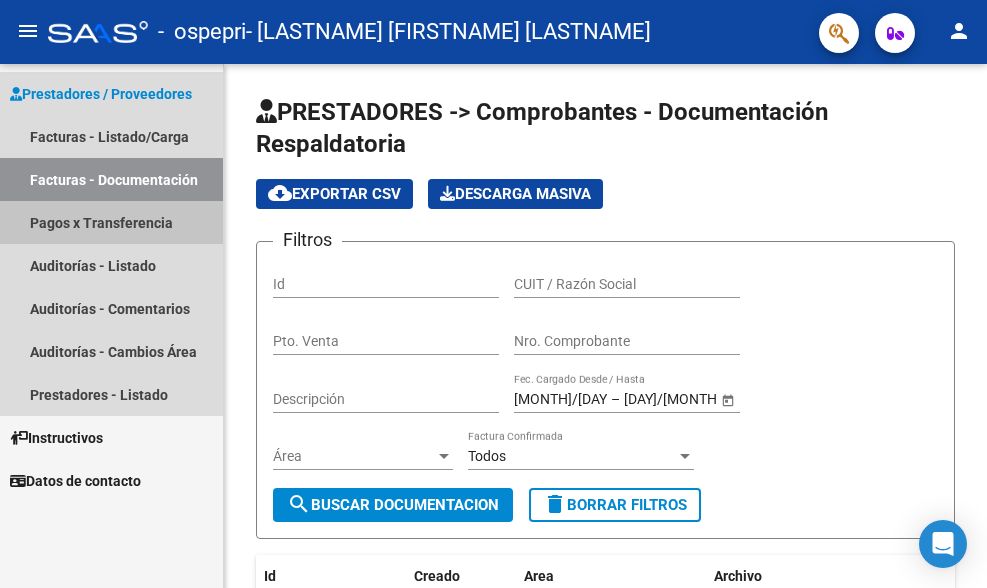 click on "Pagos x Transferencia" at bounding box center [111, 222] 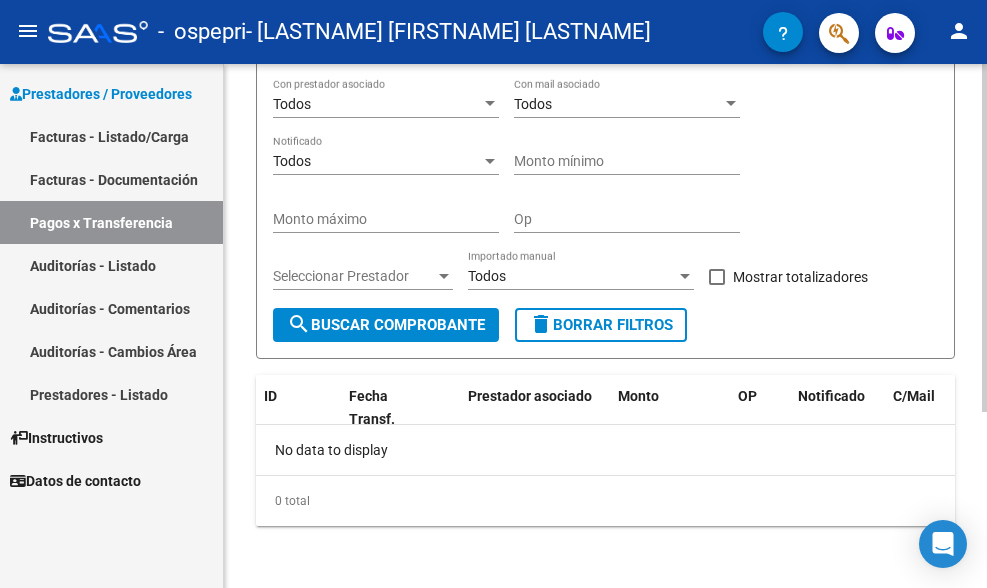 scroll, scrollTop: 266, scrollLeft: 0, axis: vertical 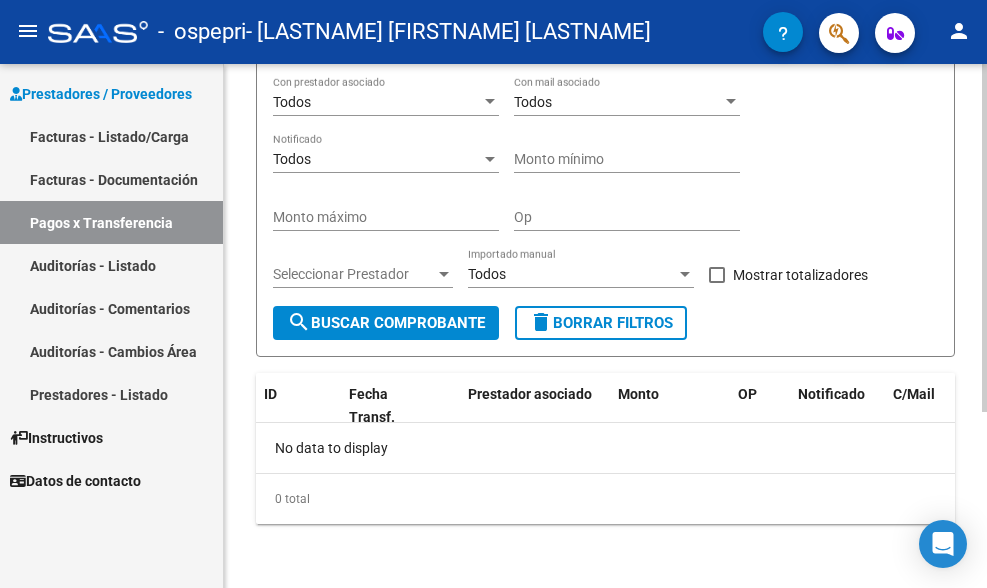 click on "search  Buscar Comprobante" 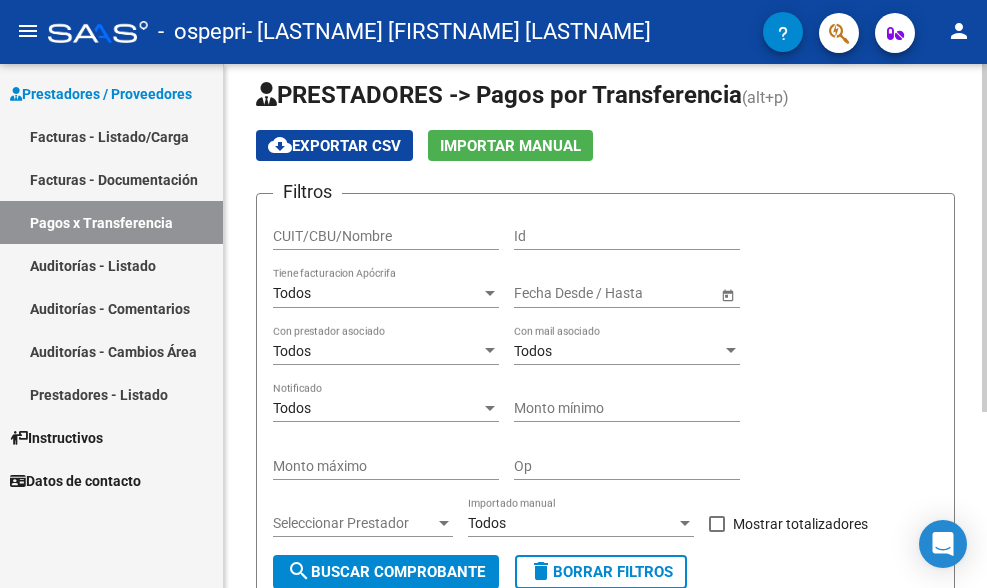 scroll, scrollTop: 0, scrollLeft: 0, axis: both 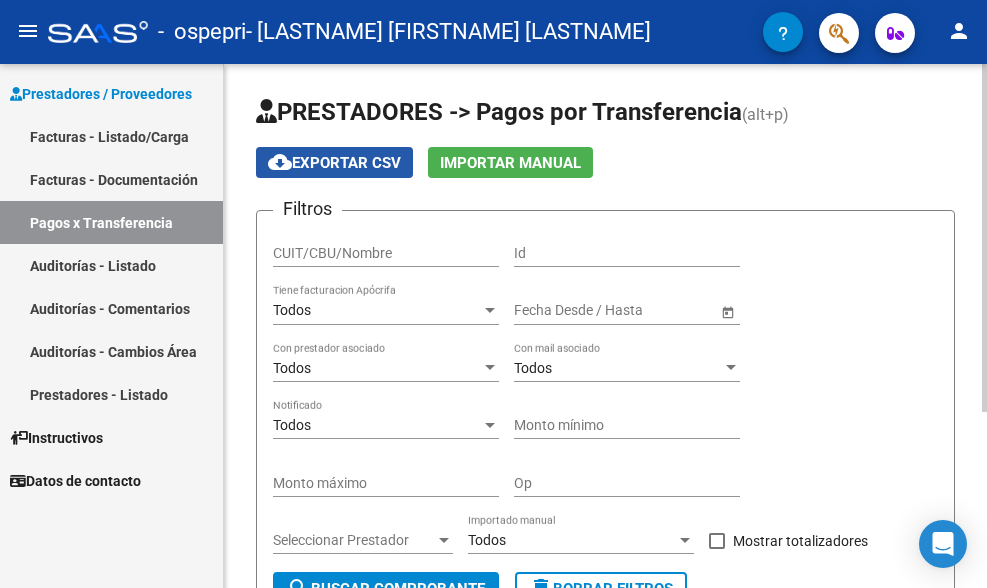 click on "cloud_download  Exportar CSV" 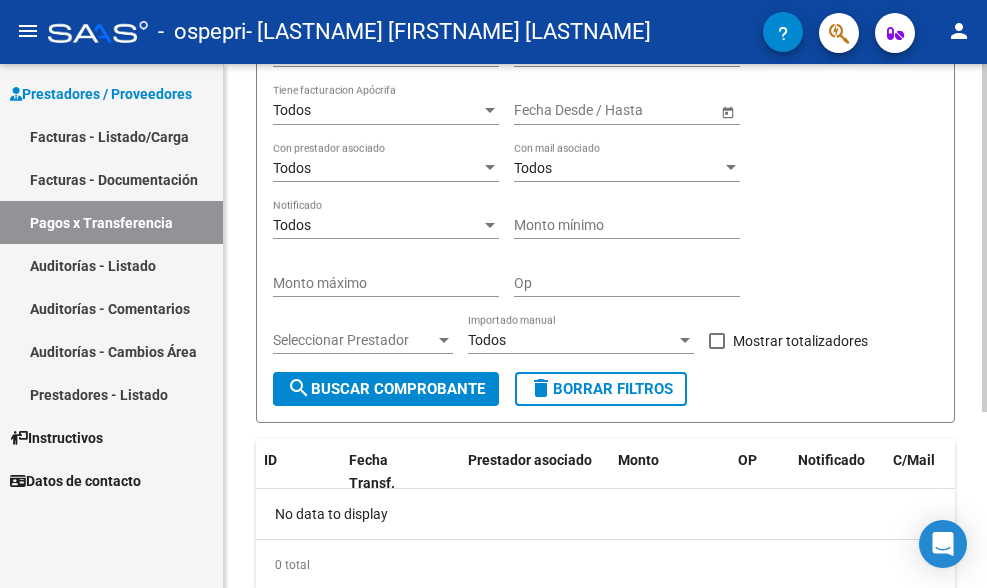 scroll, scrollTop: 266, scrollLeft: 0, axis: vertical 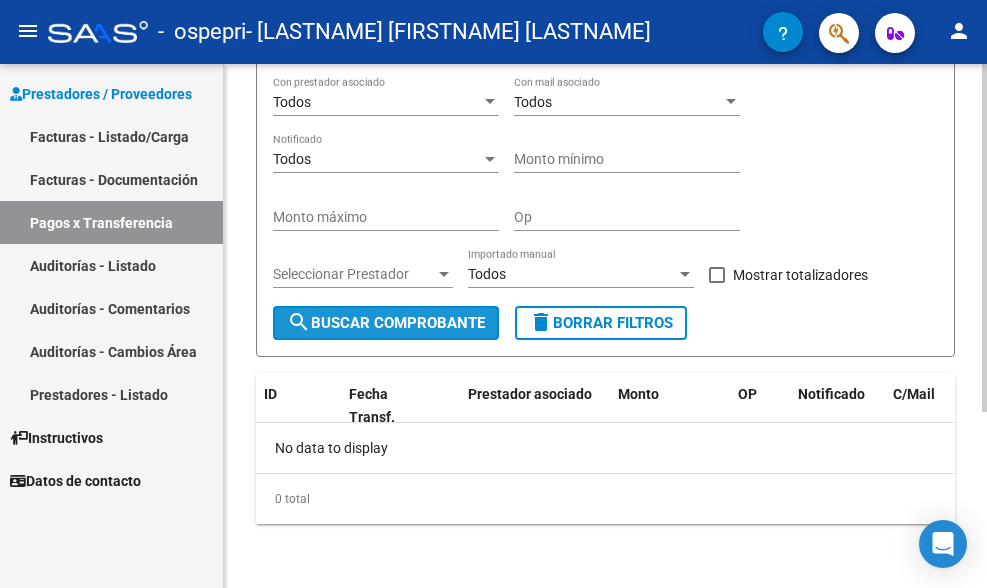 click on "search  Buscar Comprobante" 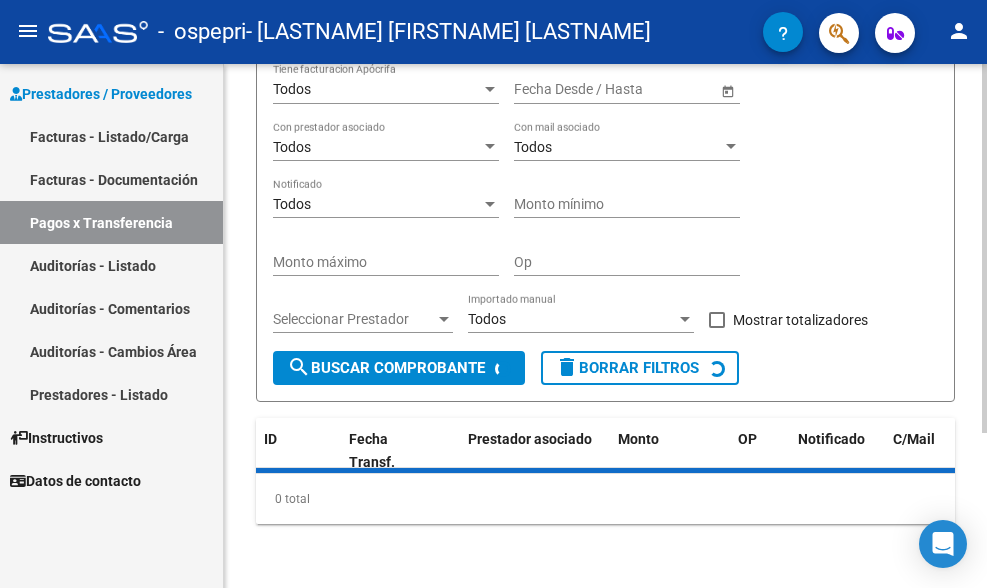 scroll, scrollTop: 266, scrollLeft: 0, axis: vertical 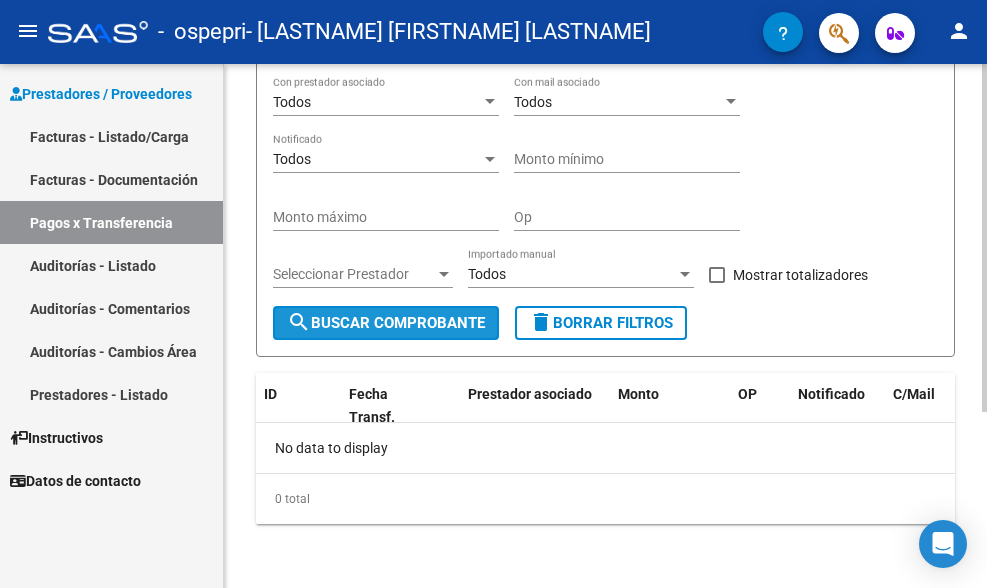 click on "search  Buscar Comprobante" 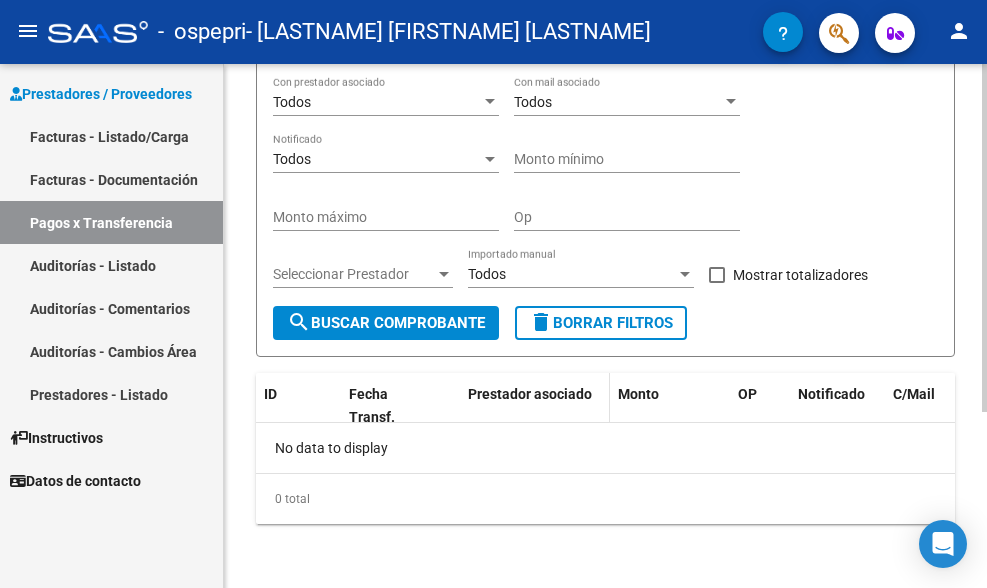 scroll, scrollTop: 166, scrollLeft: 0, axis: vertical 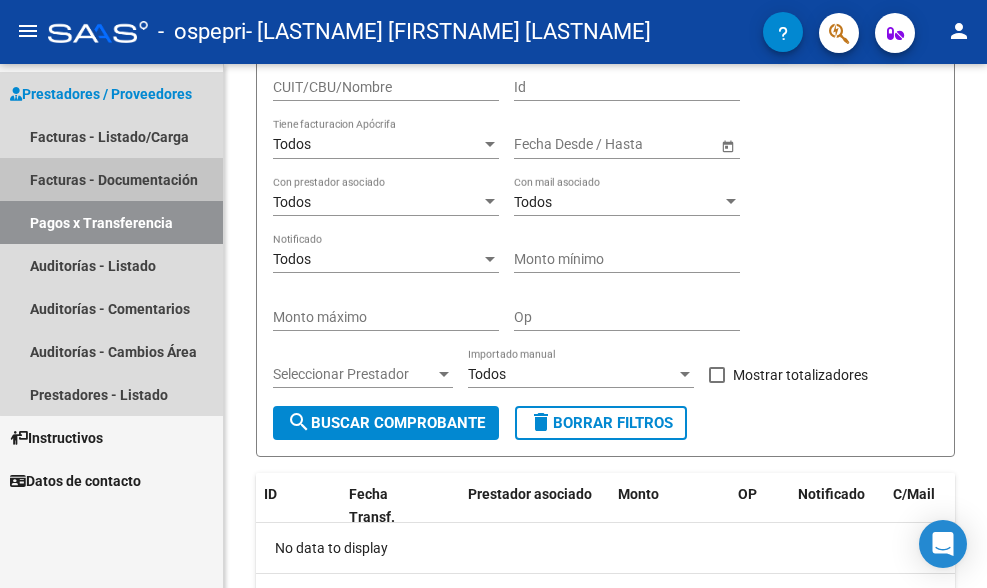 click on "Facturas - Documentación" at bounding box center (111, 179) 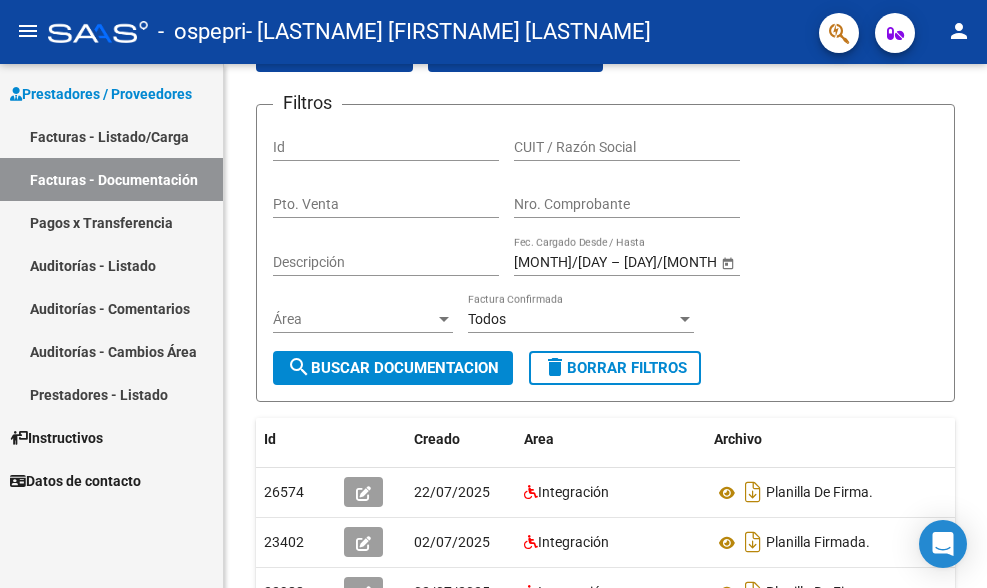 scroll, scrollTop: 166, scrollLeft: 0, axis: vertical 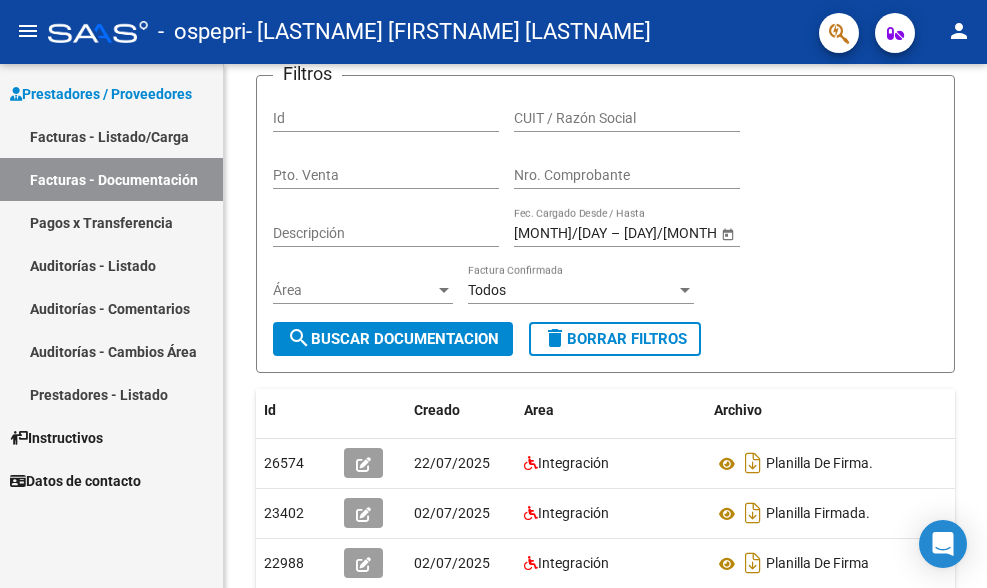 click on "Facturas - Listado/Carga" at bounding box center (111, 136) 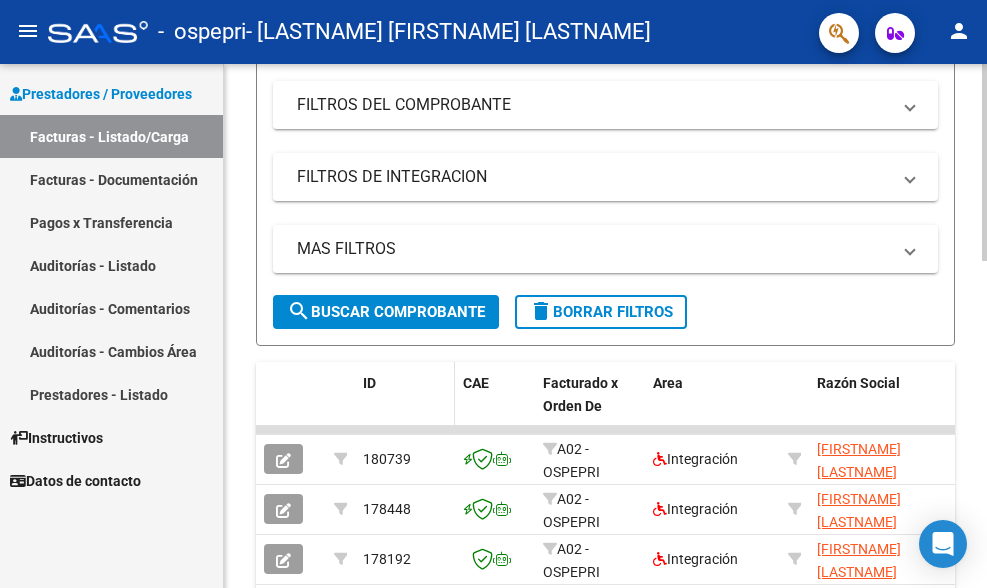 scroll, scrollTop: 366, scrollLeft: 0, axis: vertical 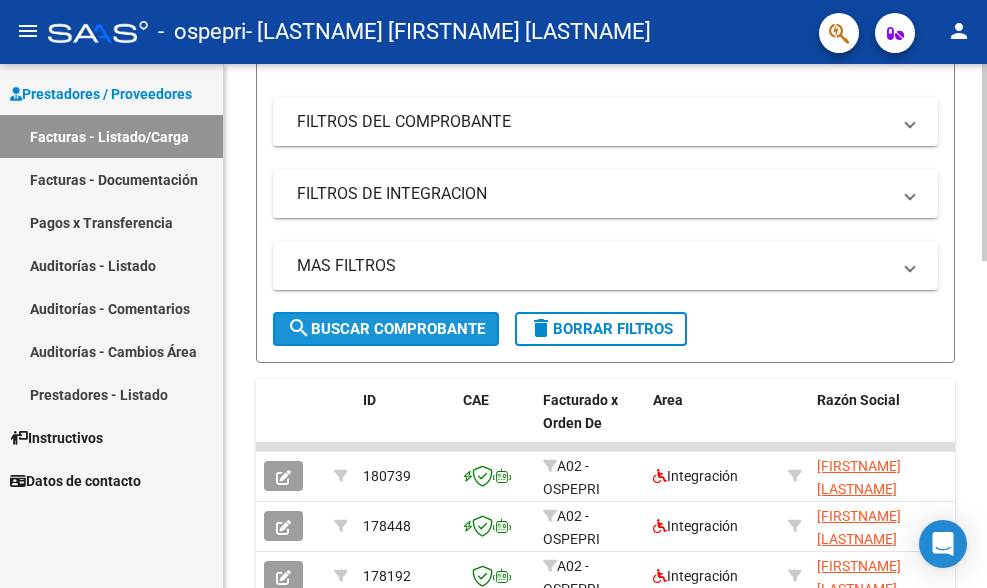 click on "search  Buscar Comprobante" 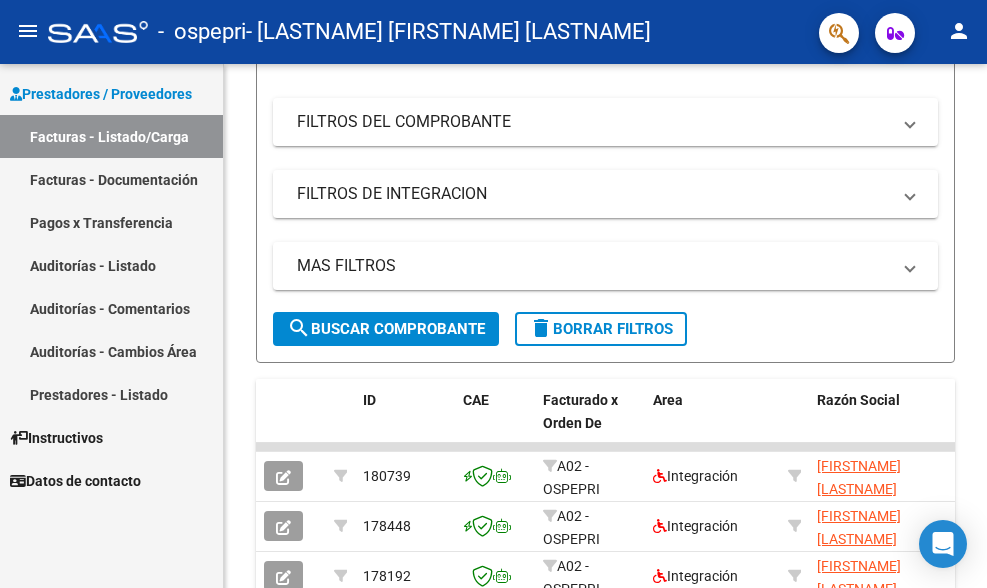 click on "Facturas - Documentación" at bounding box center (111, 179) 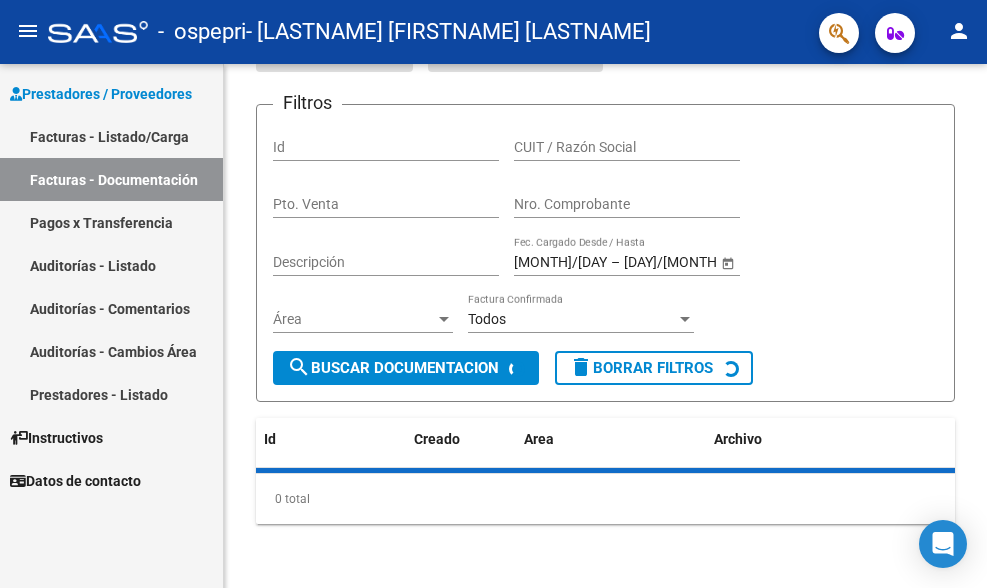 scroll, scrollTop: 137, scrollLeft: 0, axis: vertical 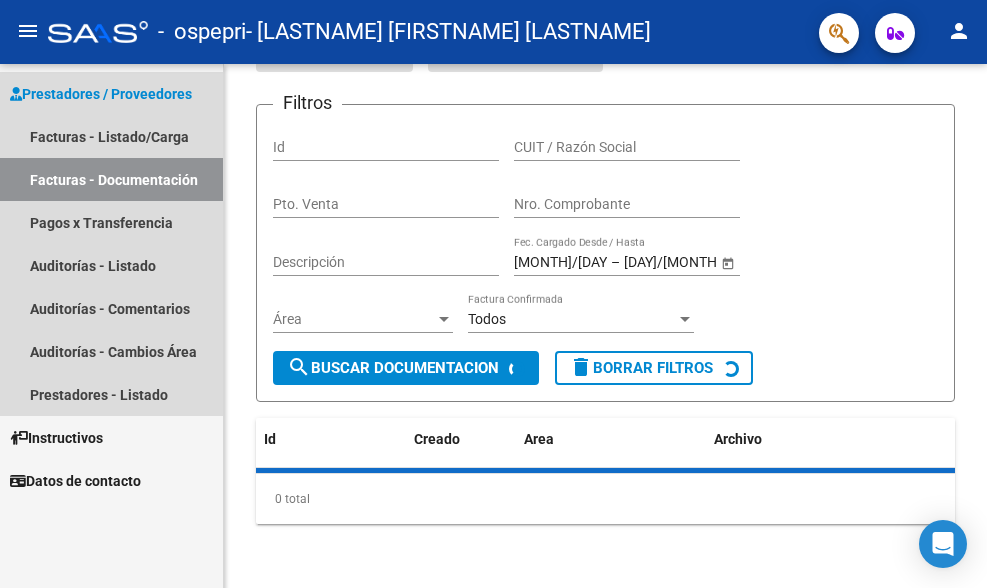 click on "Facturas - Documentación" at bounding box center [111, 179] 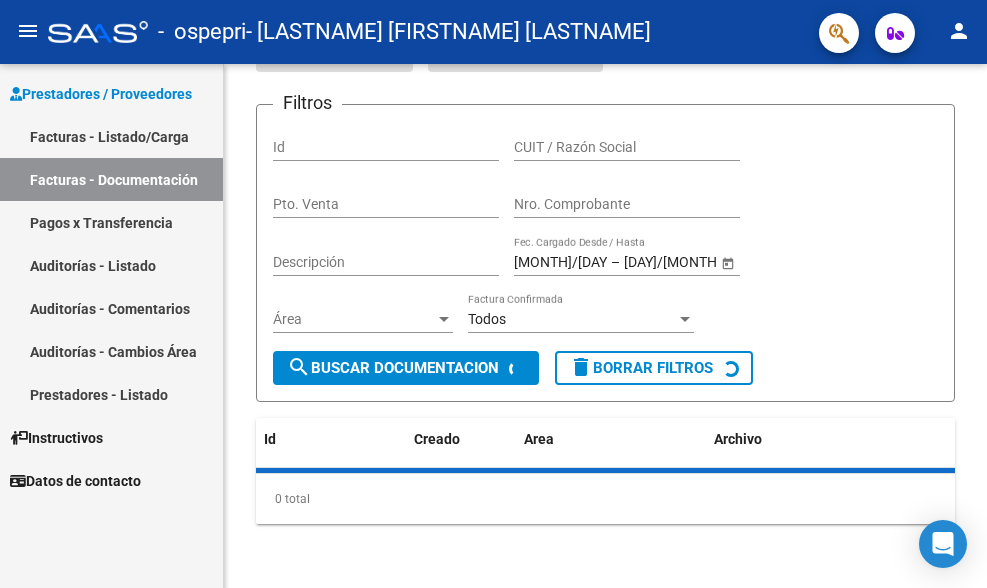 scroll, scrollTop: 366, scrollLeft: 0, axis: vertical 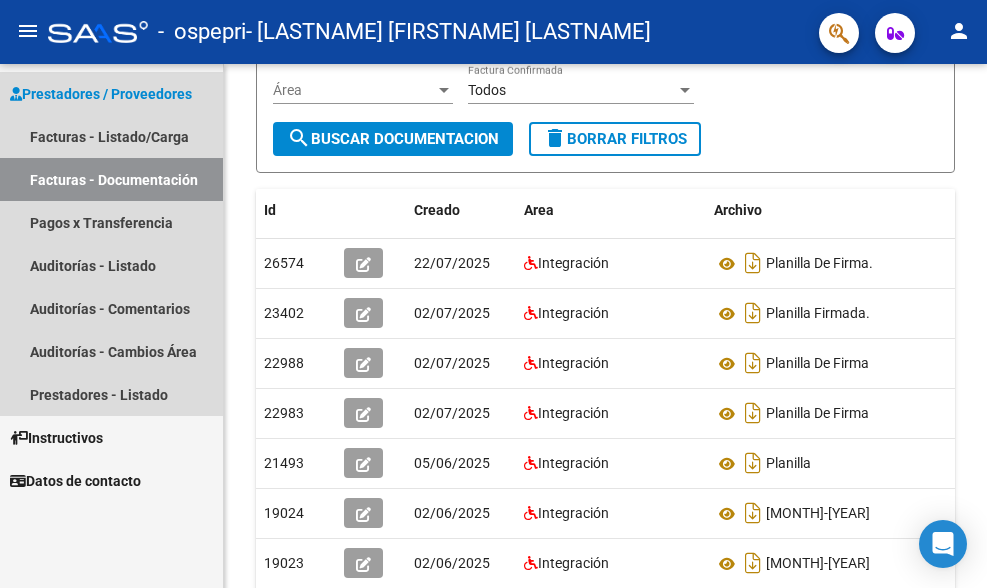 click on "Facturas - Documentación" at bounding box center (111, 179) 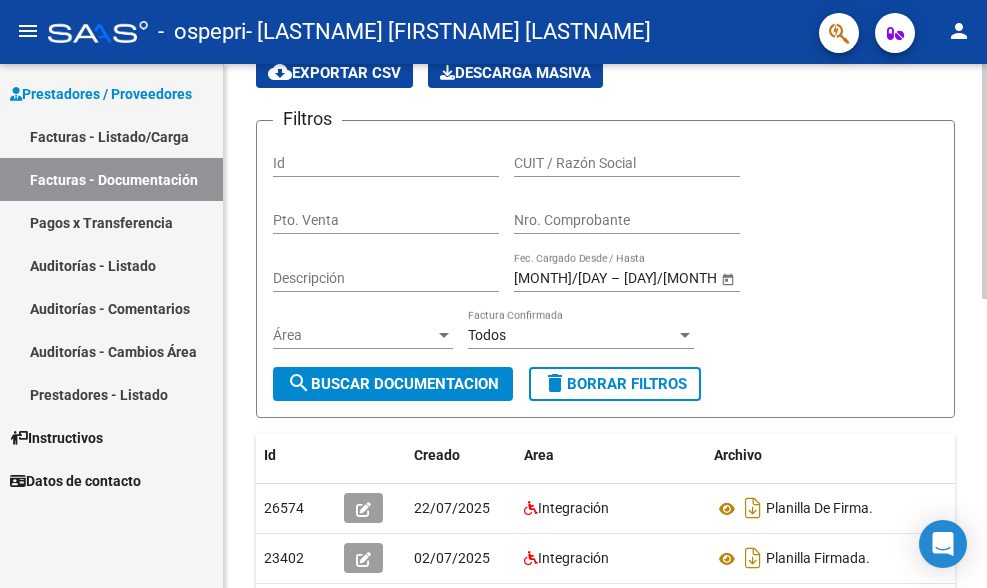 scroll, scrollTop: 66, scrollLeft: 0, axis: vertical 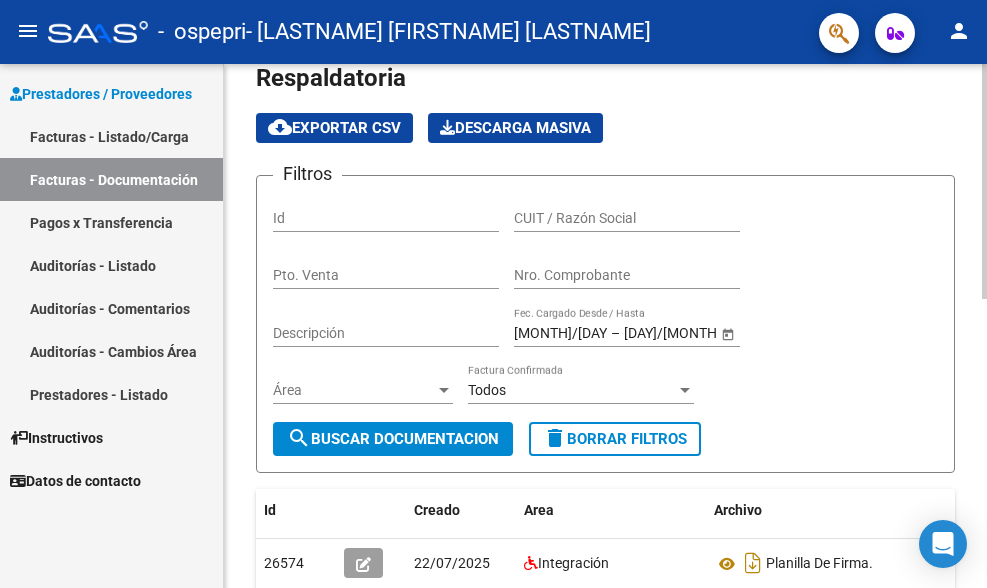 click on "search  Buscar Documentacion" 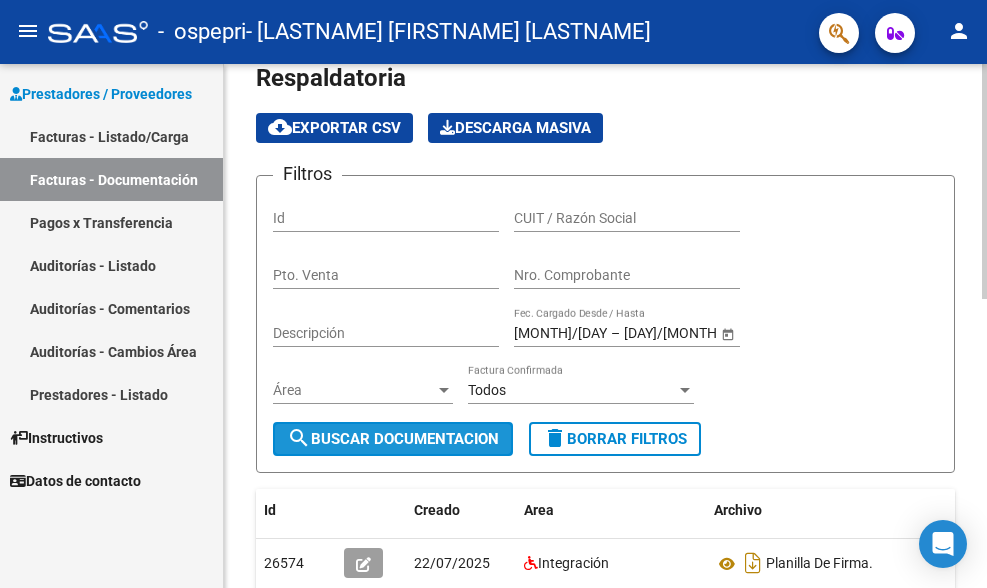 click on "search  Buscar Documentacion" 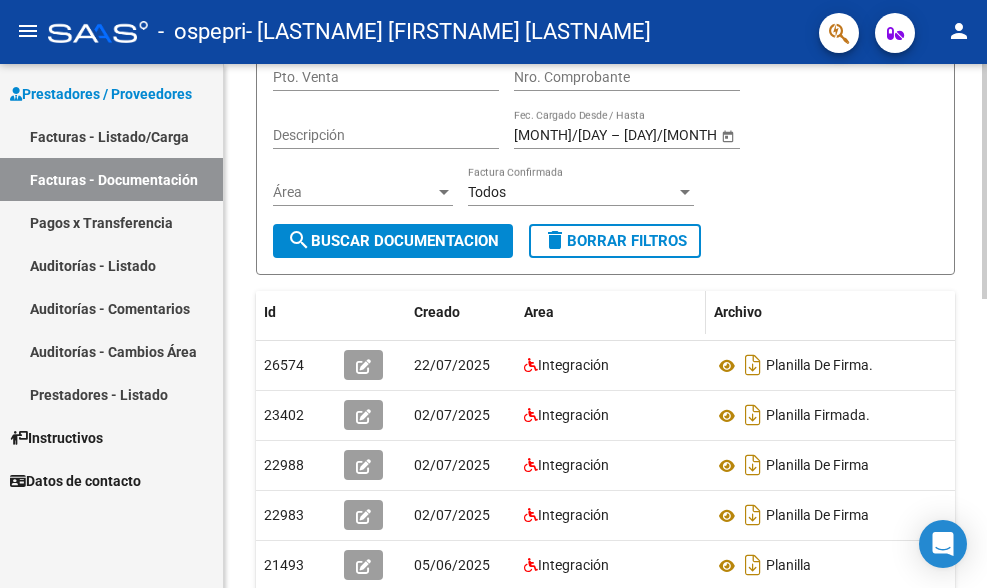 scroll, scrollTop: 166, scrollLeft: 0, axis: vertical 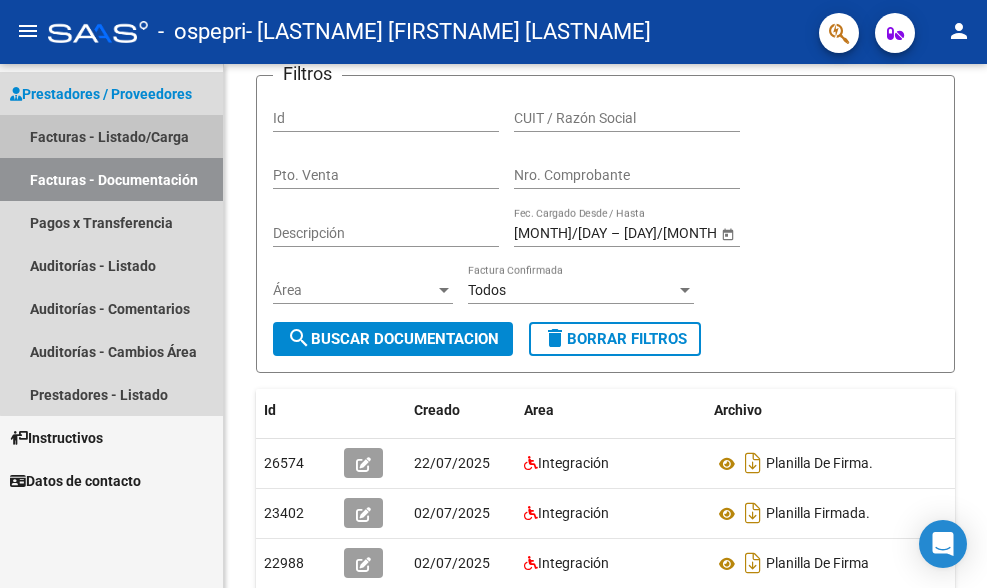 click on "Facturas - Listado/Carga" at bounding box center [111, 136] 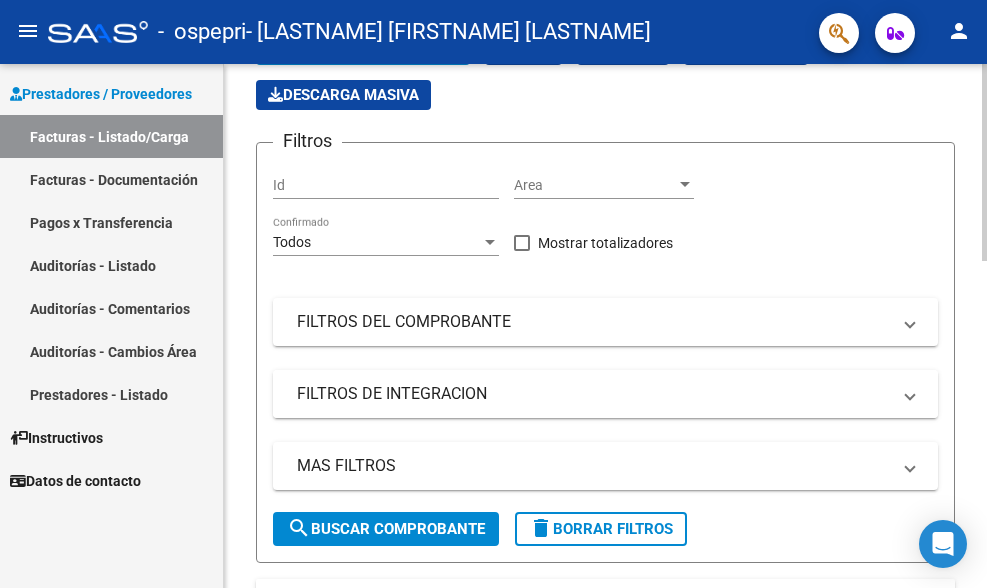 scroll, scrollTop: 266, scrollLeft: 0, axis: vertical 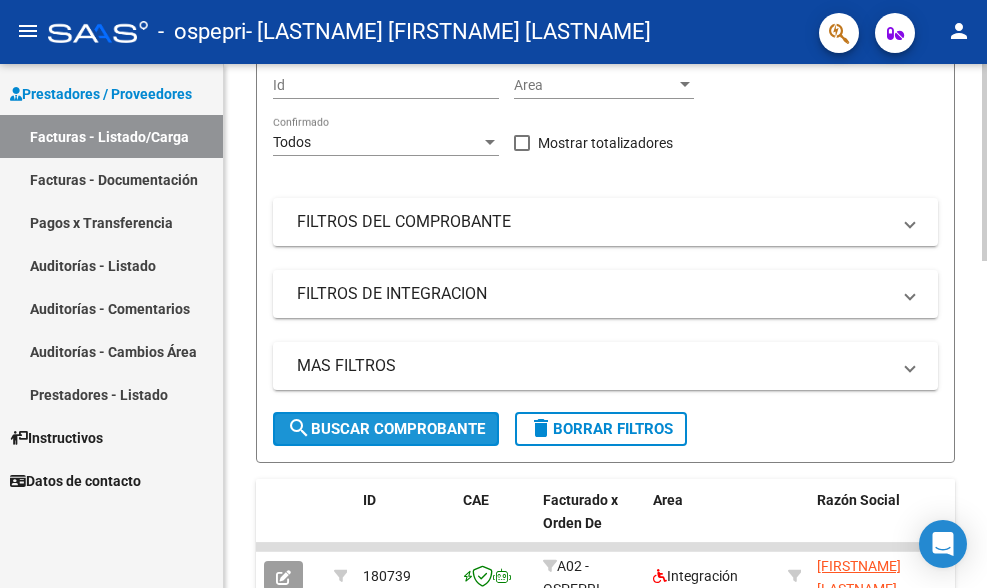 click on "search  Buscar Comprobante" 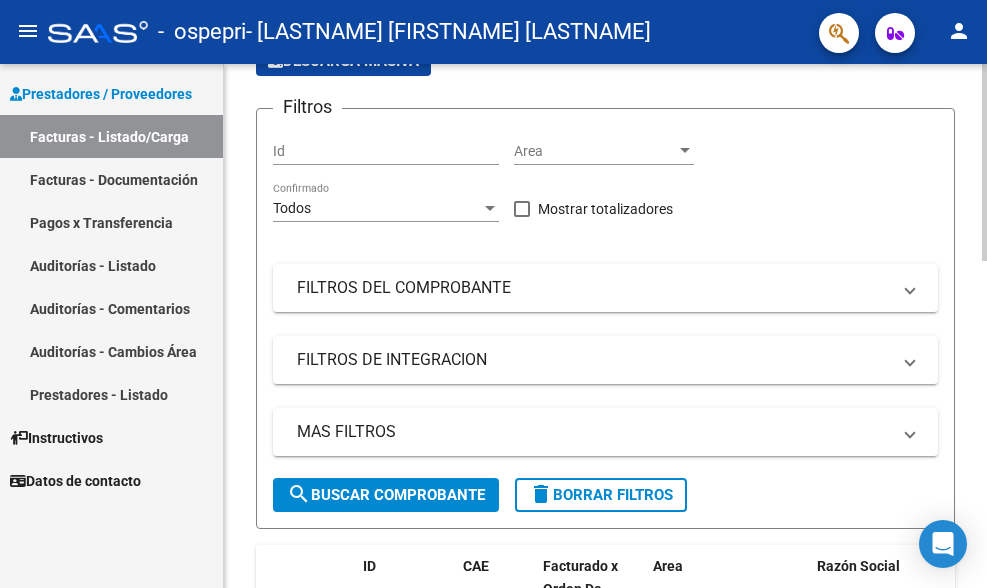scroll, scrollTop: 100, scrollLeft: 0, axis: vertical 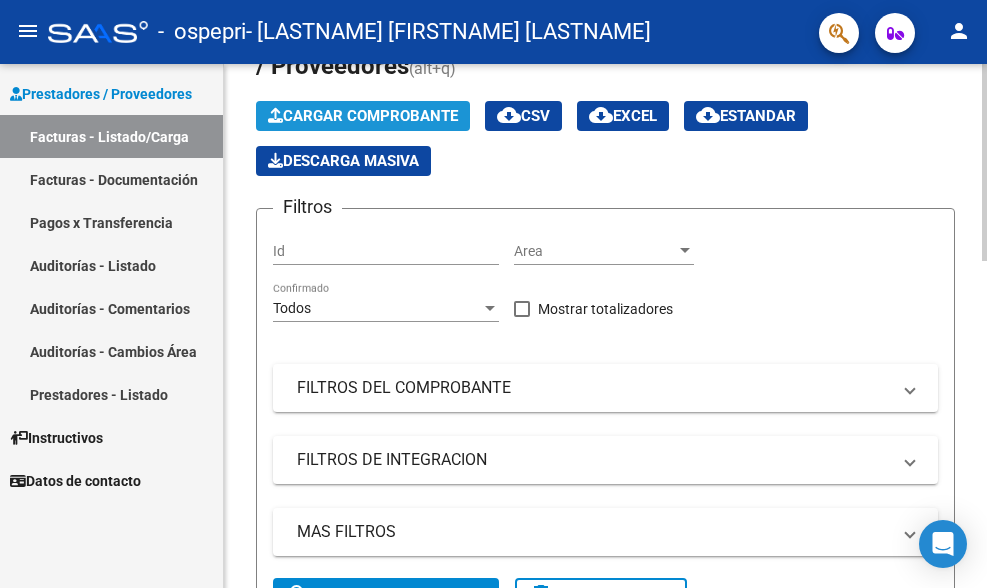 click on "Cargar Comprobante" 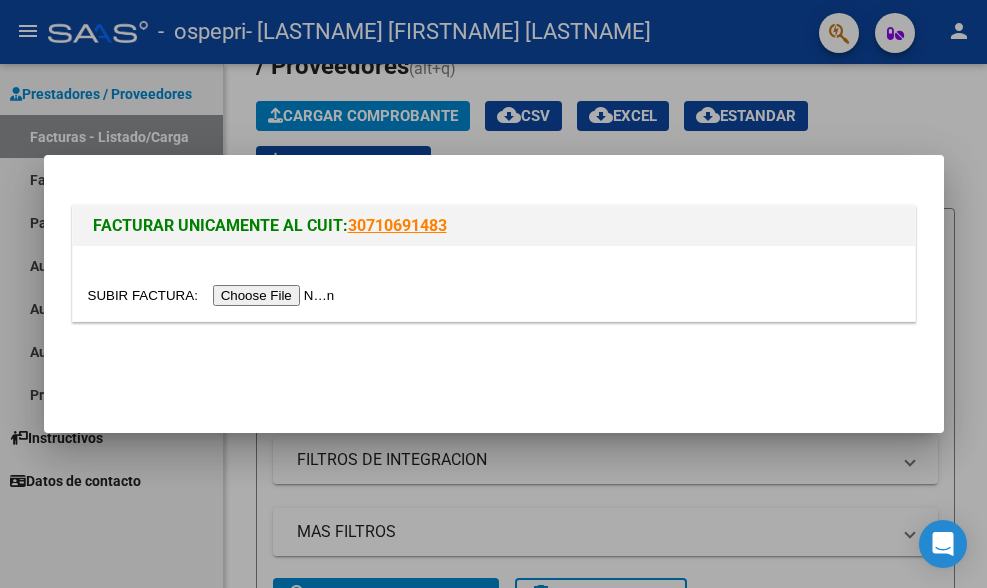 click at bounding box center (214, 295) 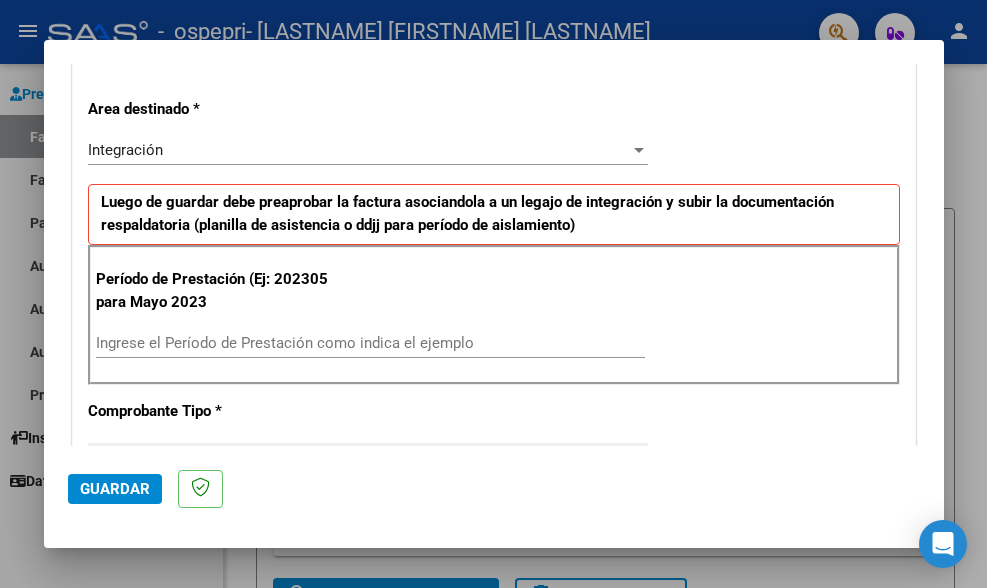 scroll, scrollTop: 500, scrollLeft: 0, axis: vertical 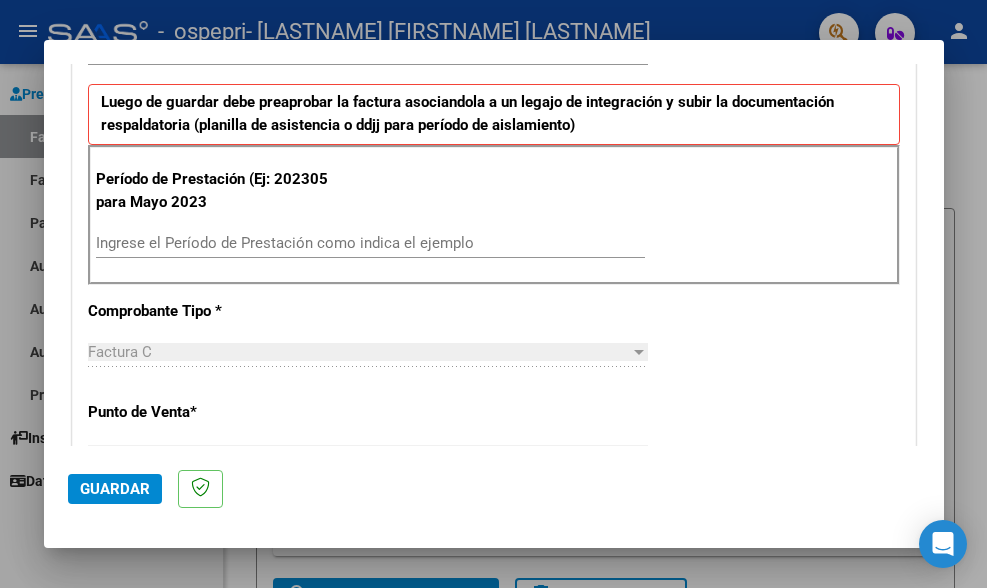 click on "Ingrese el Período de Prestación como indica el ejemplo" at bounding box center [370, 243] 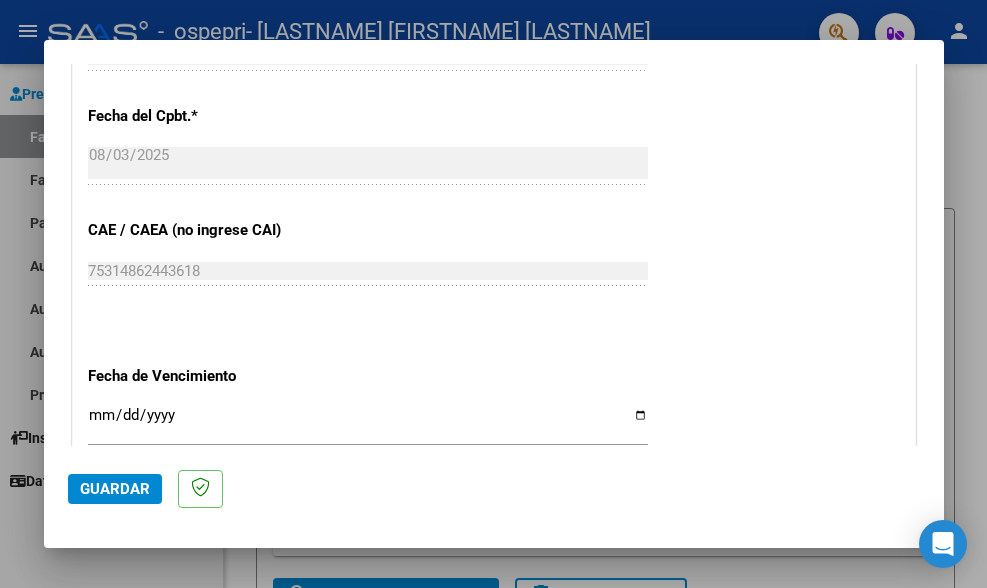 scroll, scrollTop: 1200, scrollLeft: 0, axis: vertical 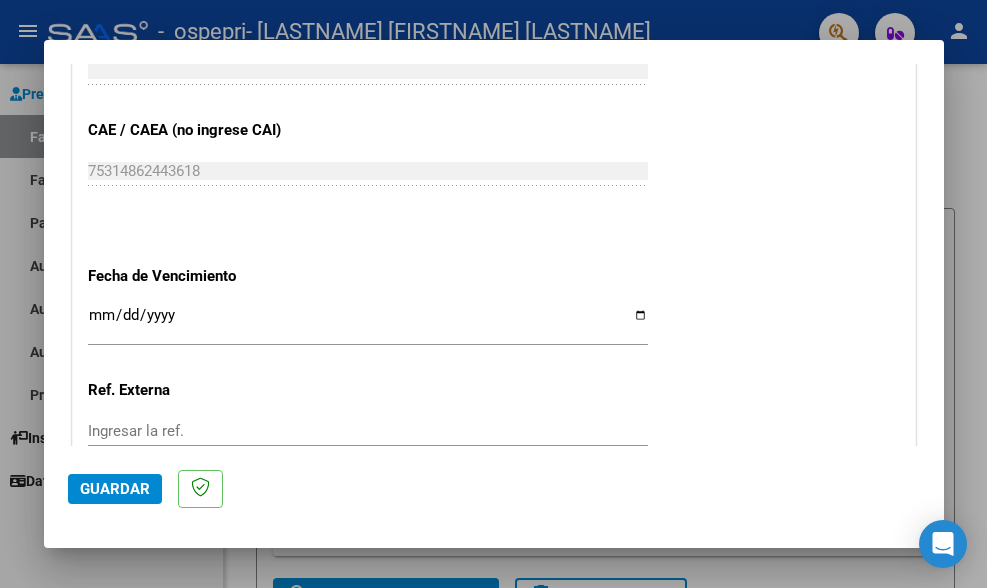 type on "202507" 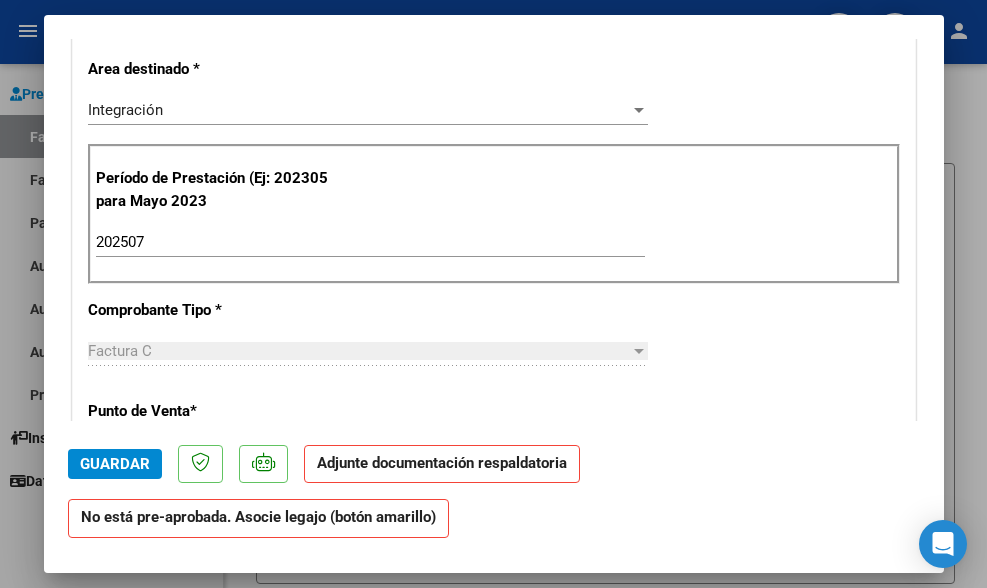 scroll, scrollTop: 500, scrollLeft: 0, axis: vertical 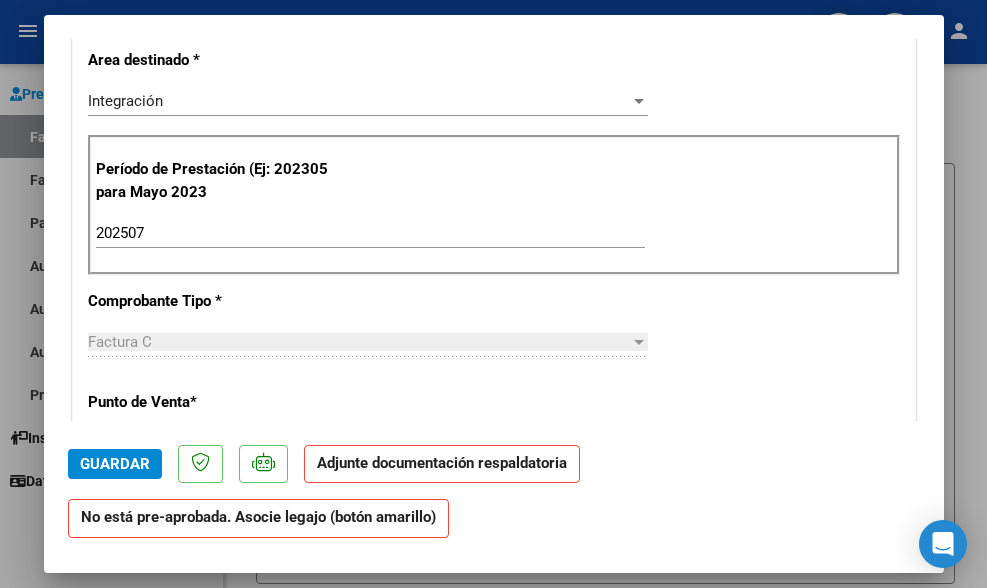click on "Adjunte documentación respaldatoria" 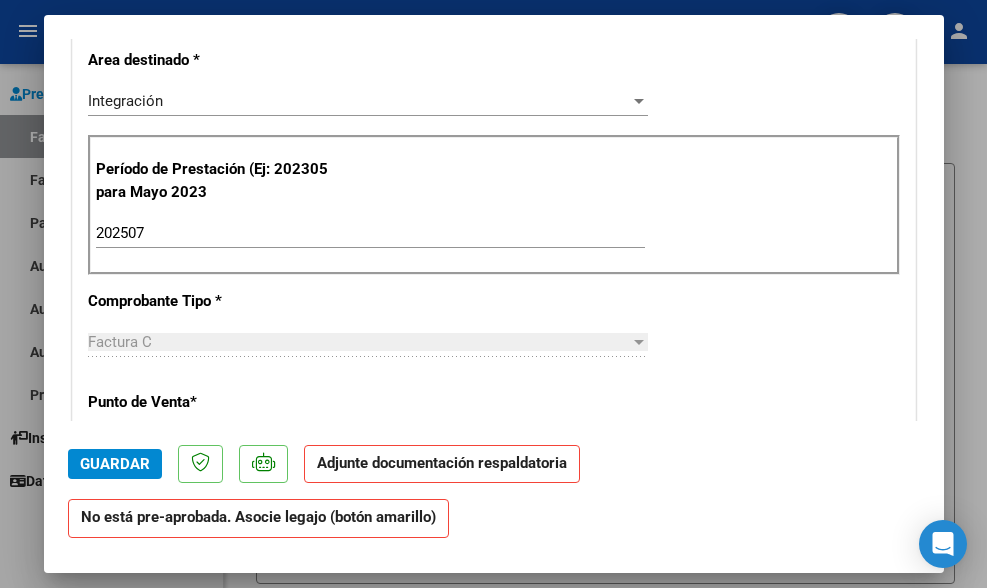 scroll, scrollTop: 4, scrollLeft: 0, axis: vertical 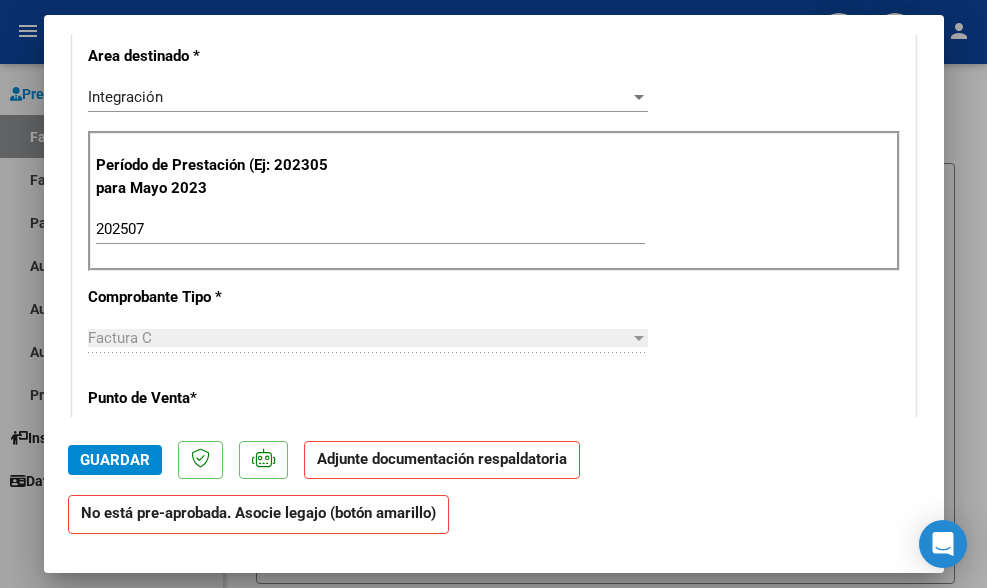 click on "Adjunte documentación respaldatoria" 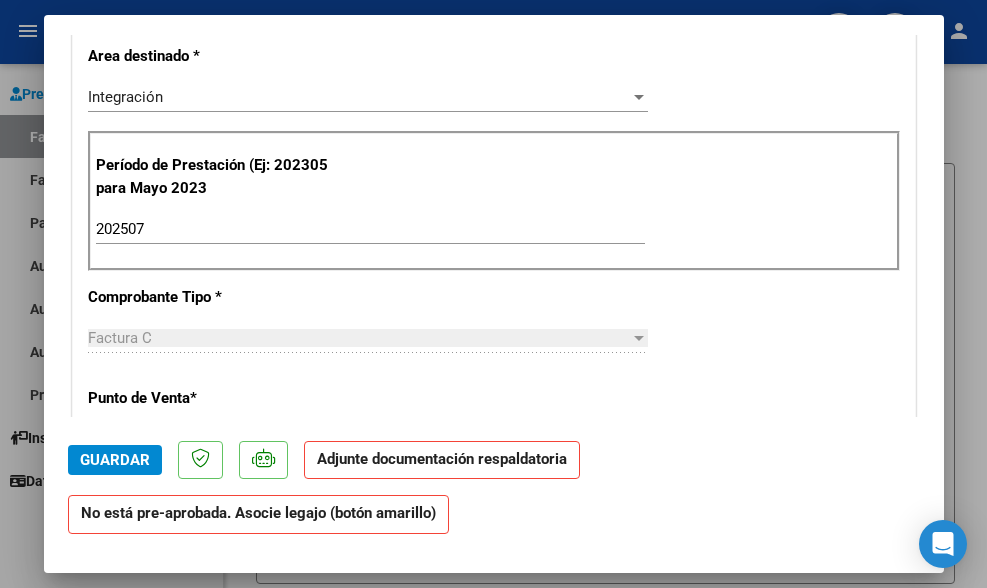 scroll, scrollTop: 0, scrollLeft: 0, axis: both 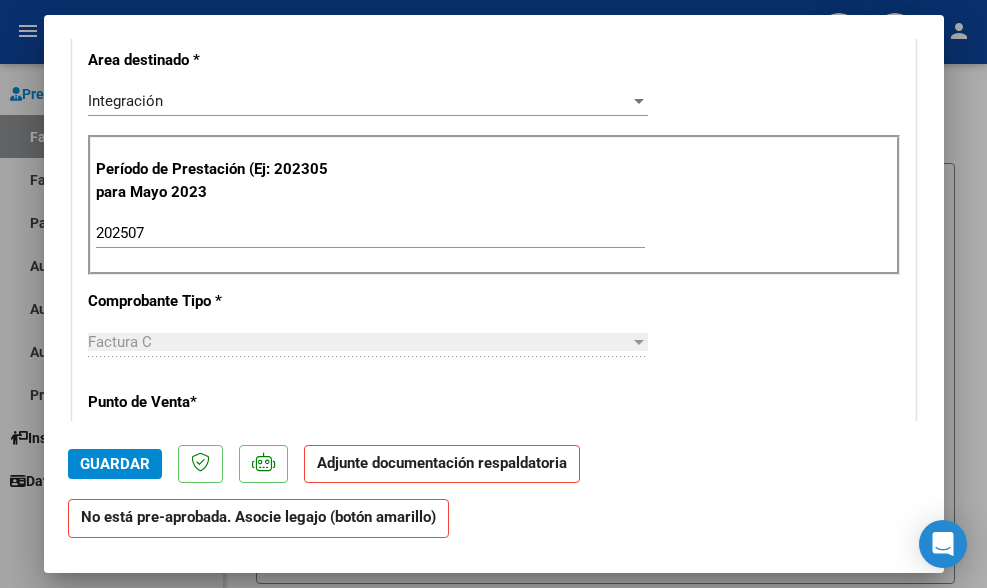 click on "Adjunte documentación respaldatoria" 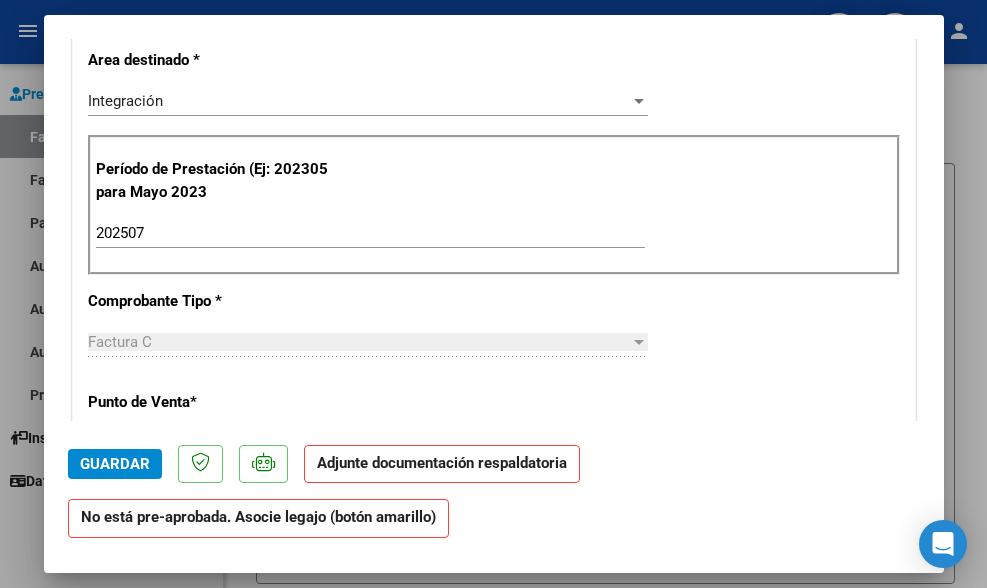 click on "Adjunte documentación respaldatoria" 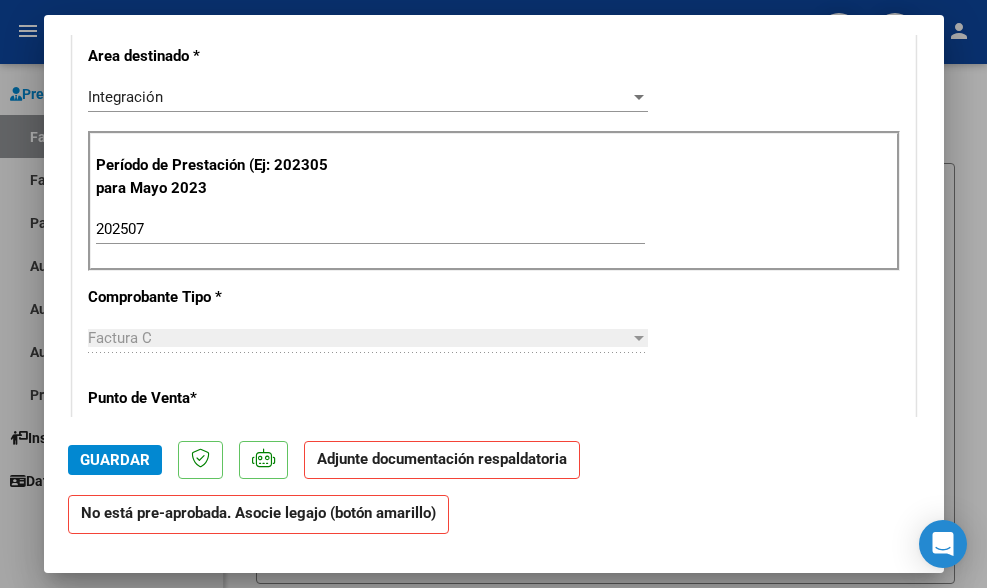 scroll, scrollTop: 0, scrollLeft: 0, axis: both 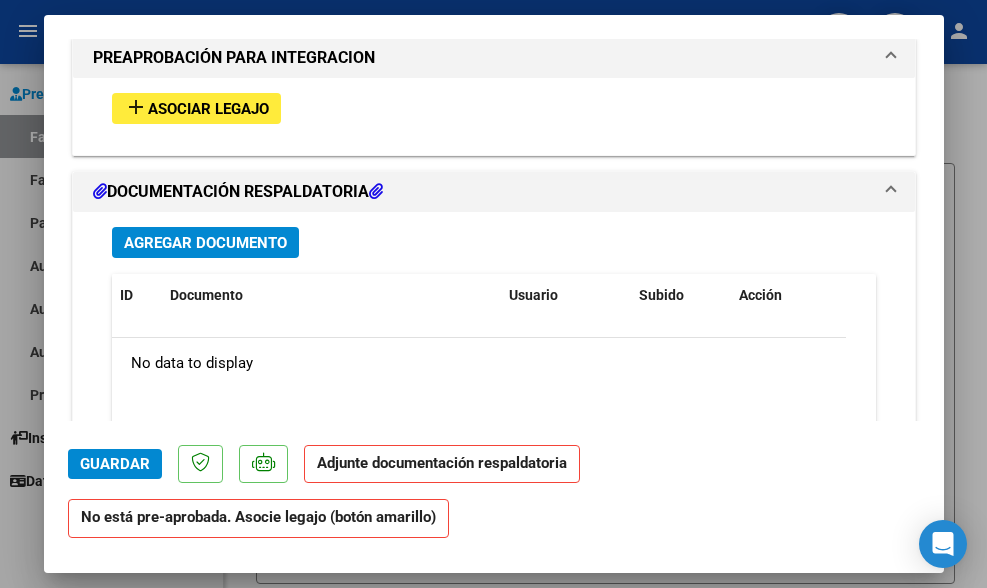 click on "Asociar Legajo" at bounding box center (208, 109) 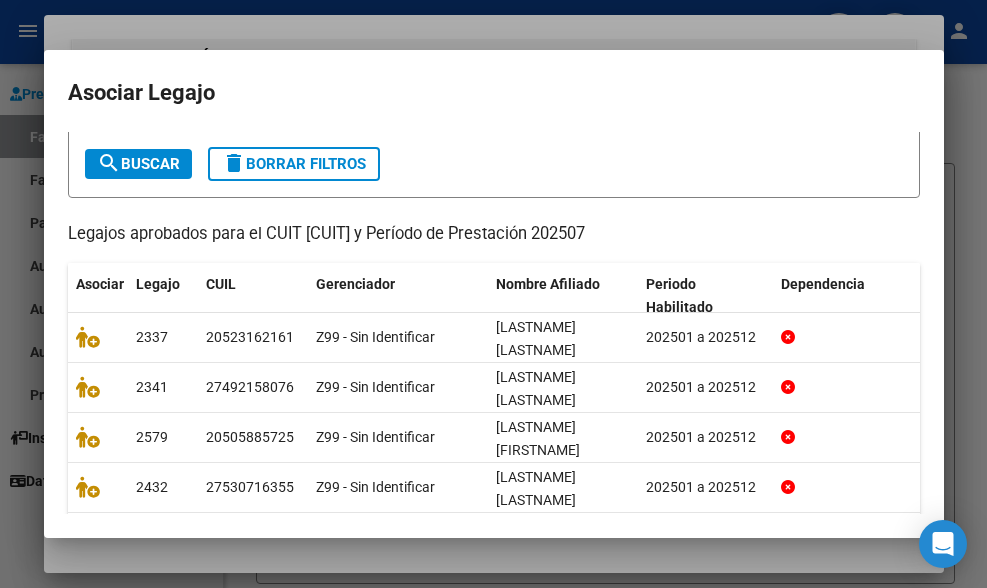 scroll, scrollTop: 187, scrollLeft: 0, axis: vertical 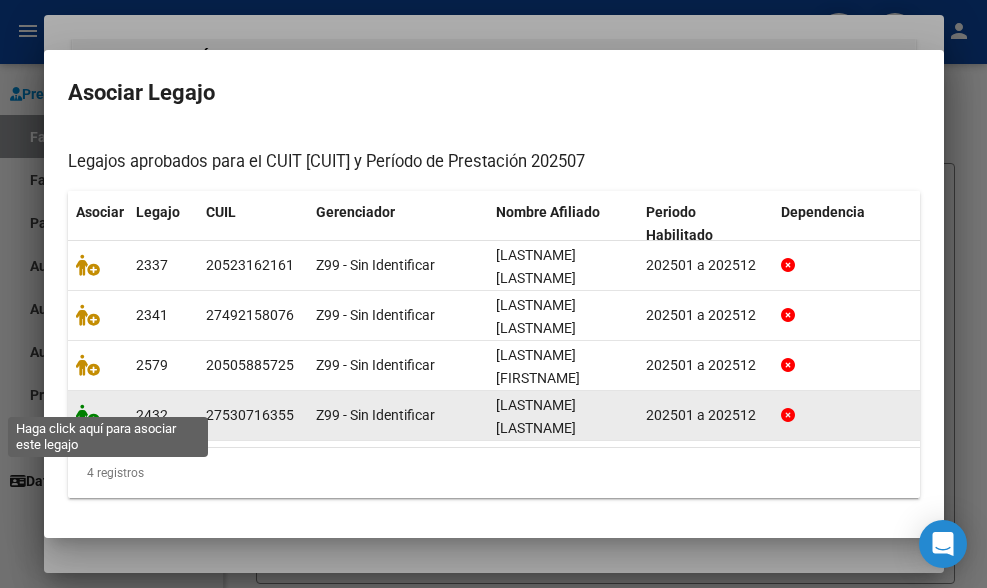 click 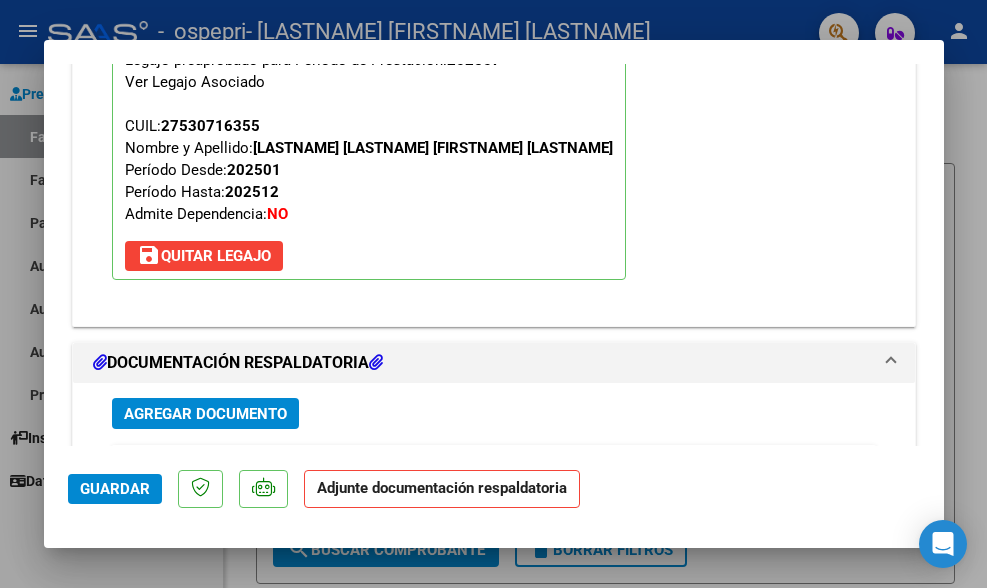 scroll, scrollTop: 1952, scrollLeft: 0, axis: vertical 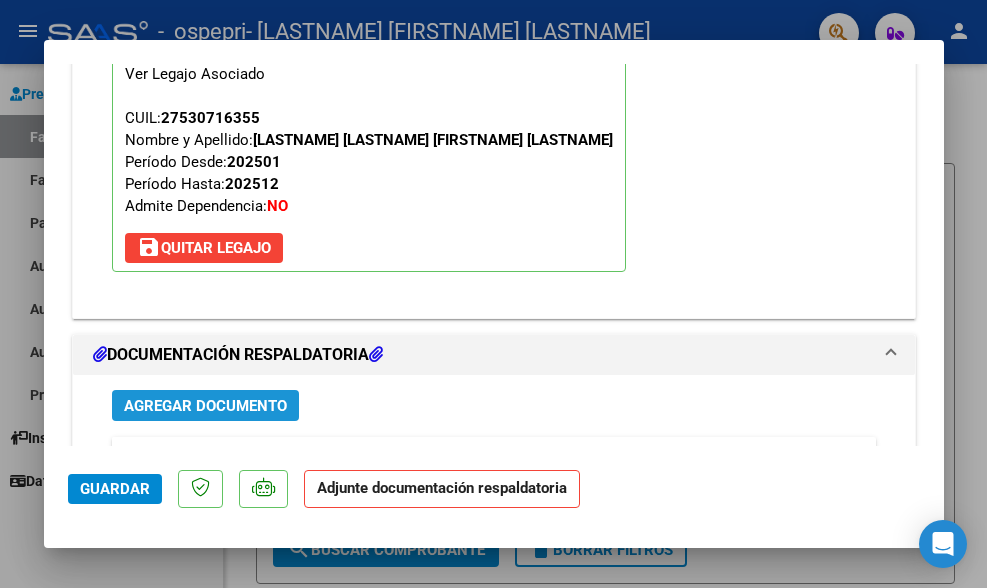 click on "Agregar Documento" at bounding box center (205, 406) 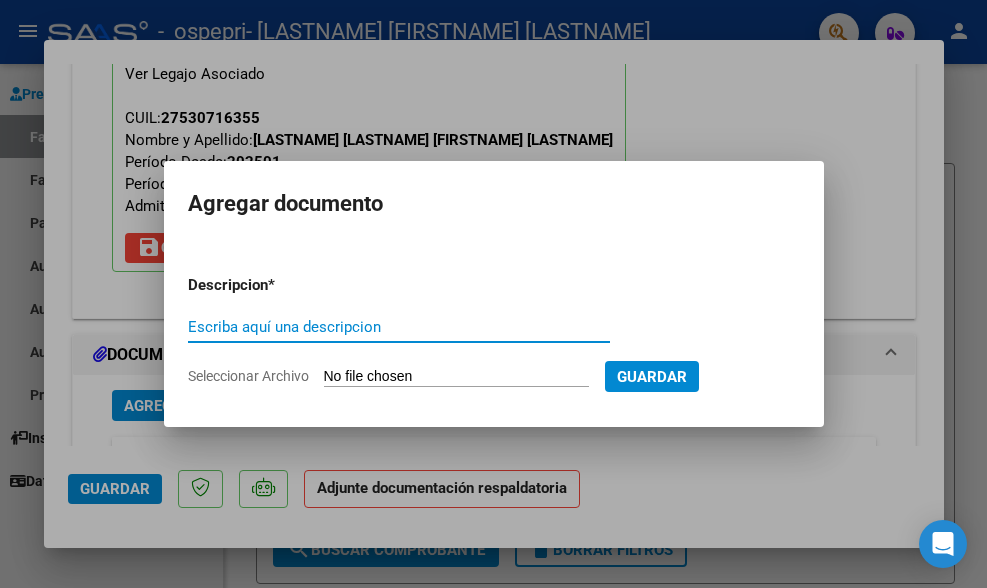click on "Escriba aquí una descripcion" at bounding box center (399, 327) 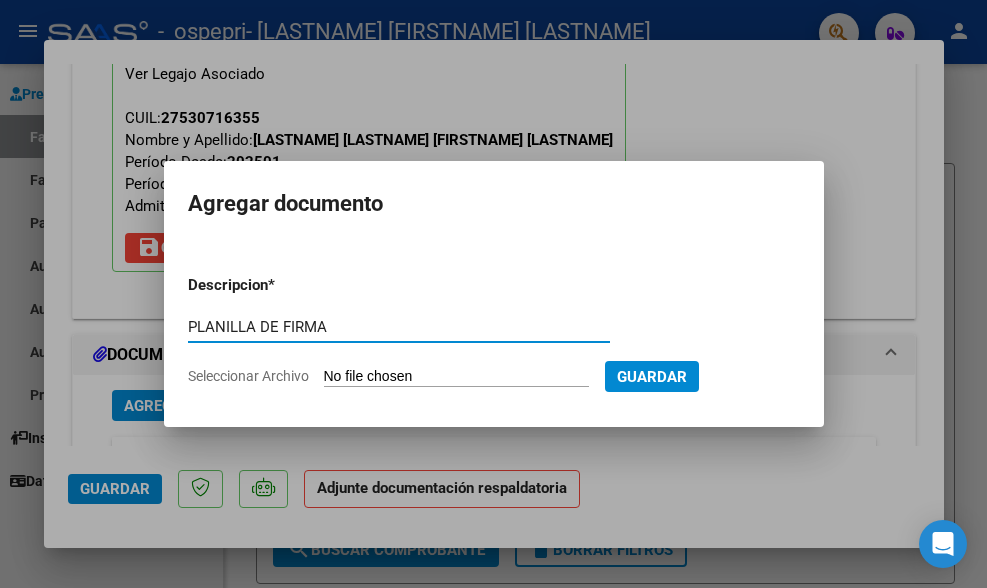 type on "PLANILLA DE FIRMA" 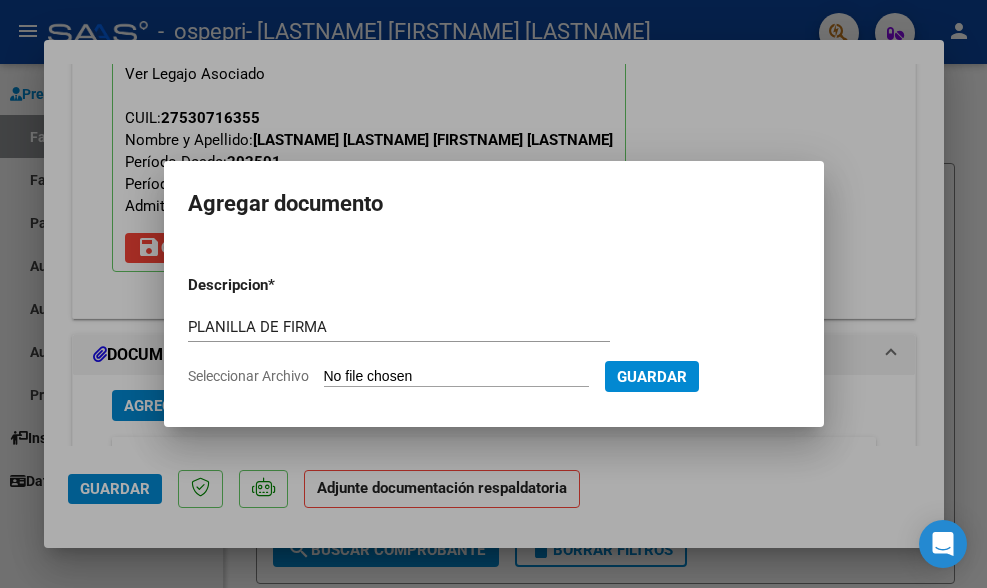 click on "Seleccionar Archivo" 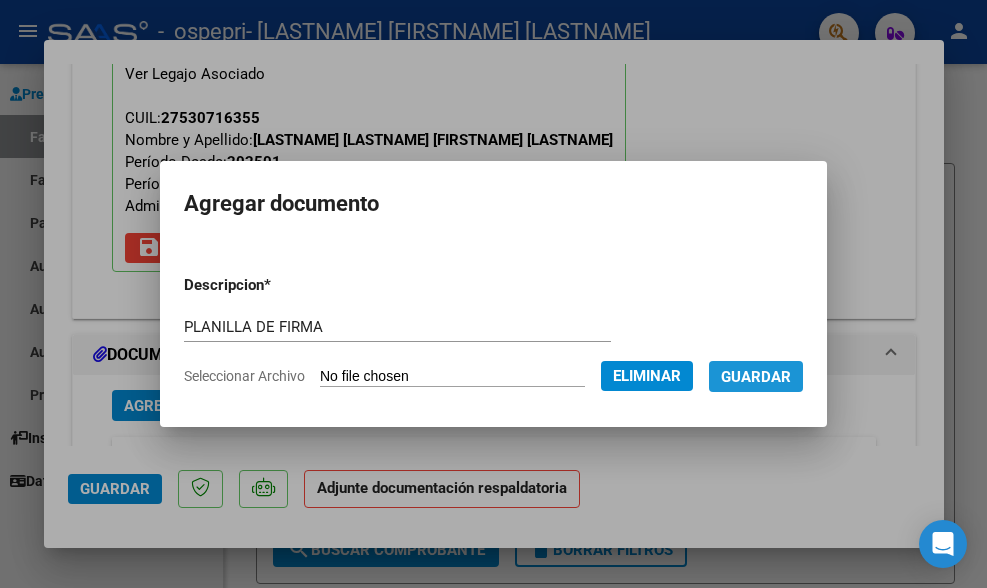 click on "Guardar" at bounding box center (756, 376) 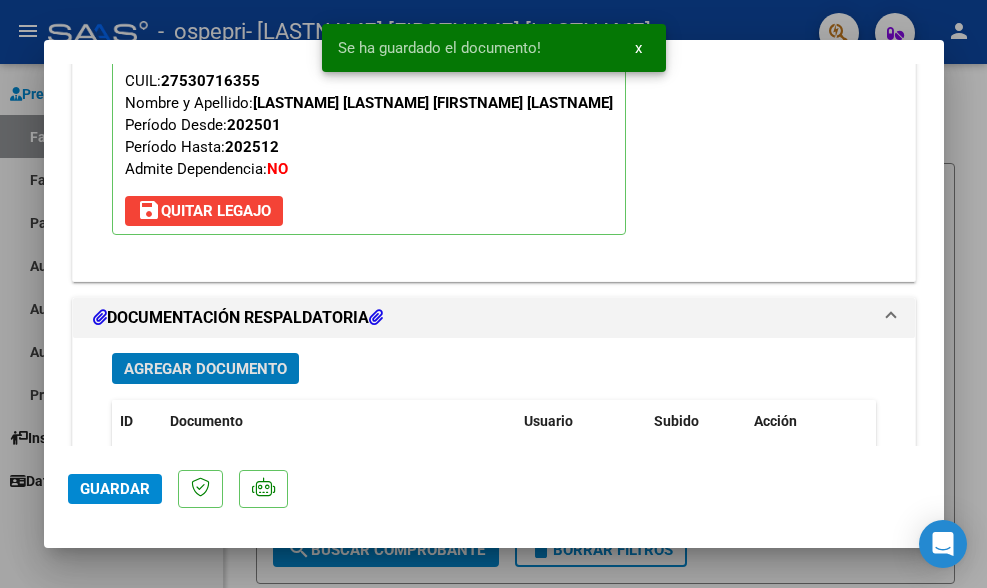 scroll, scrollTop: 2152, scrollLeft: 0, axis: vertical 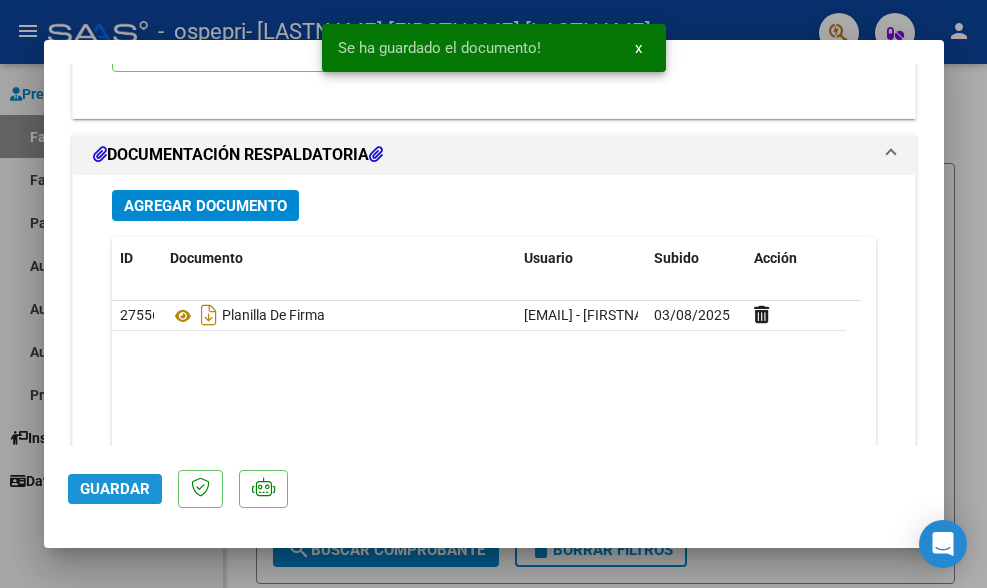 click on "Guardar" 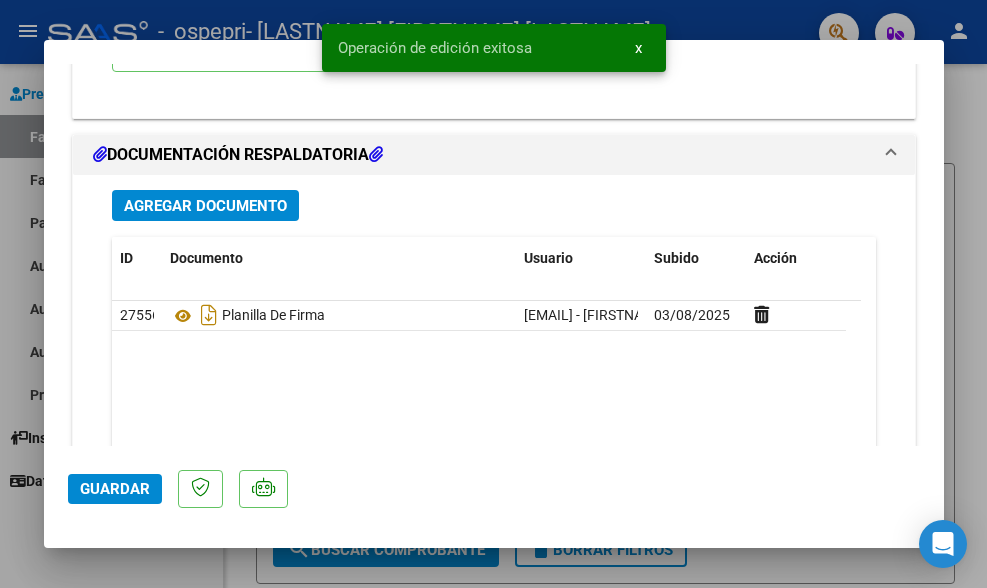 click at bounding box center [493, 294] 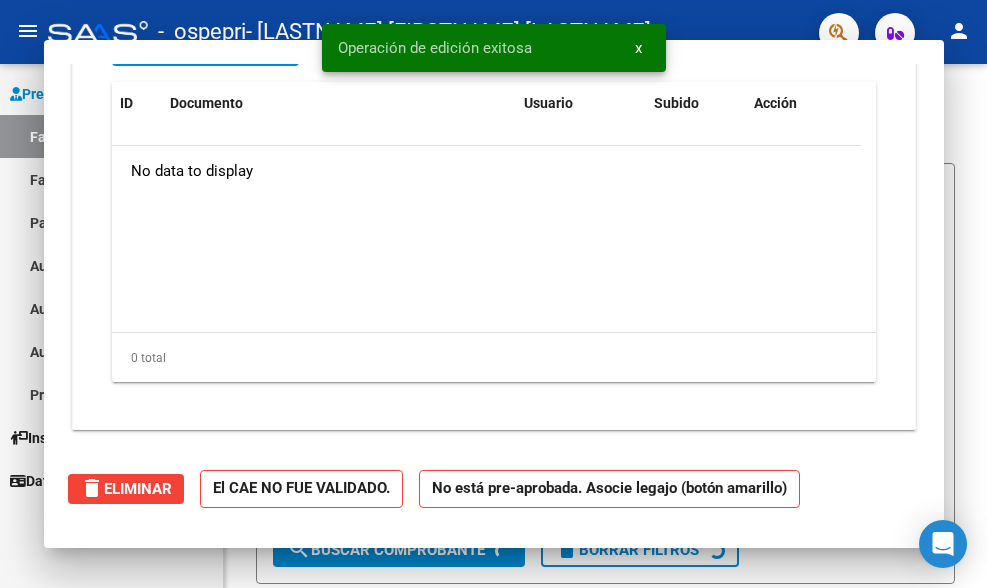 scroll, scrollTop: 0, scrollLeft: 0, axis: both 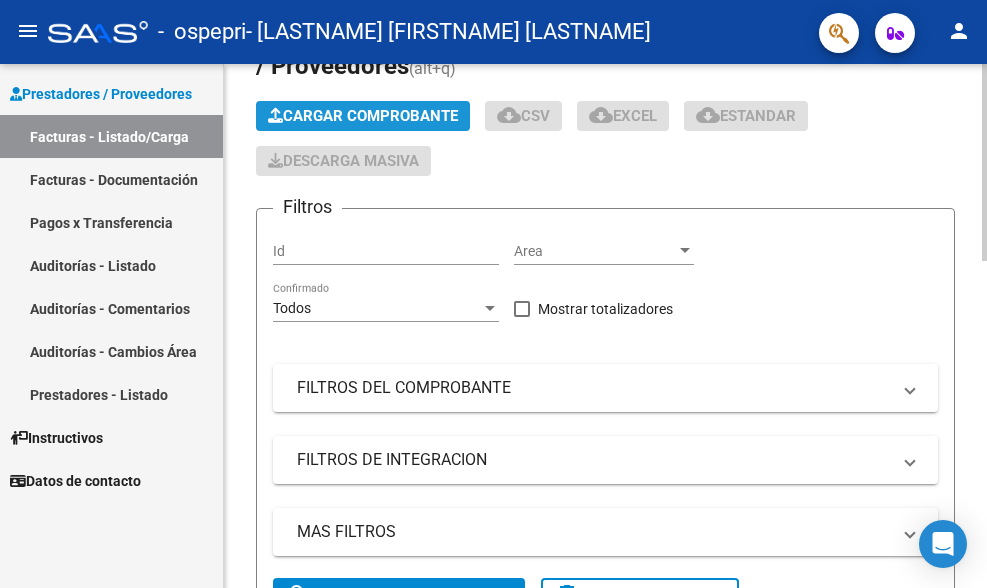 click on "Cargar Comprobante" 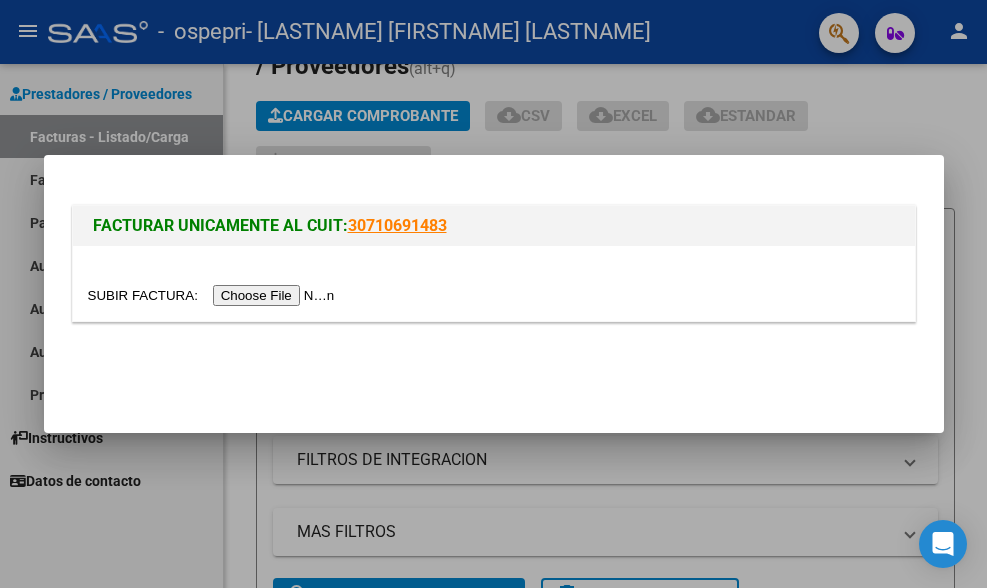 click at bounding box center [214, 295] 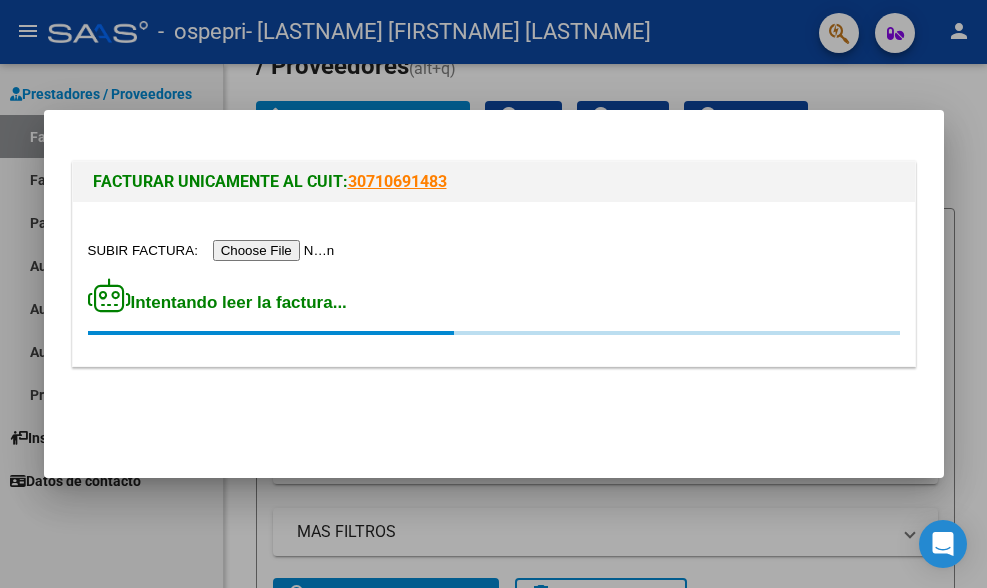 click on "Intentando leer la factura..." at bounding box center (494, 284) 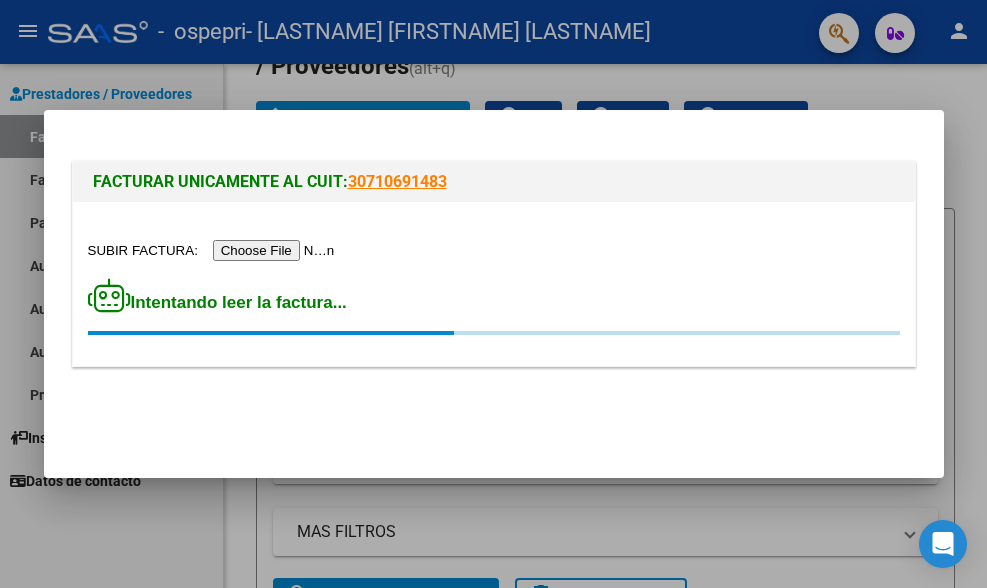 click at bounding box center (494, 250) 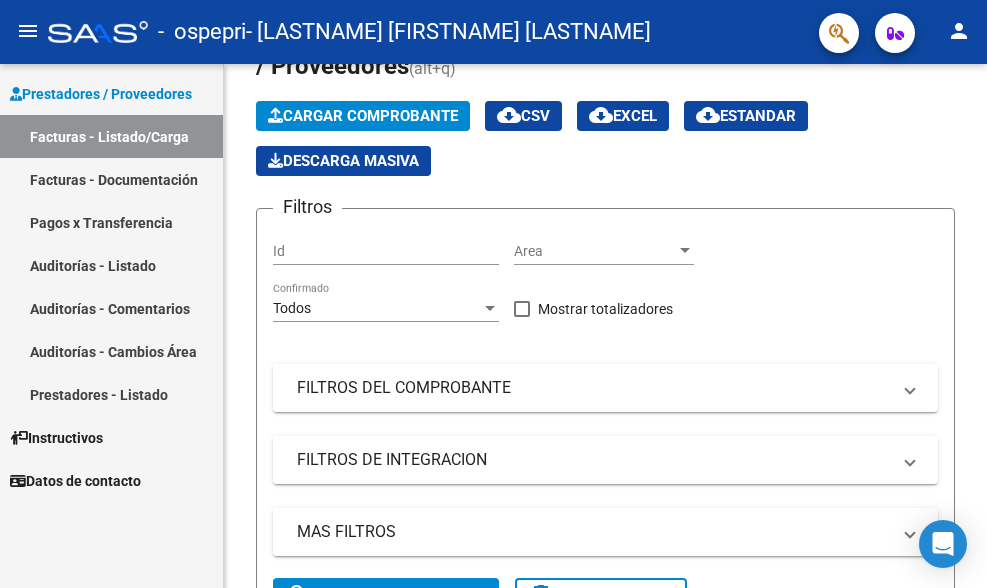 click on "Video tutorial   PRESTADORES -> Listado de CPBTs Emitidos por Prestadores / Proveedores (alt+q)   Cargar Comprobante
cloud_download  CSV  cloud_download  EXCEL  cloud_download  Estandar   Descarga Masiva
Filtros Id Area Area Todos Confirmado   Mostrar totalizadores   FILTROS DEL COMPROBANTE  Comprobante Tipo Comprobante Tipo Start date – End date Fec. Comprobante Desde / Hasta Días Emisión Desde(cant. días) Días Emisión Hasta(cant. días) CUIT / Razón Social Pto. Venta Nro. Comprobante Código SSS CAE Válido CAE Válido Todos Cargado Módulo Hosp. Todos Tiene facturacion Apócrifa Hospital Refes  FILTROS DE INTEGRACION  Período De Prestación Campos del Archivo de Rendición Devuelto x SSS (dr_envio) Todos Rendido x SSS (dr_envio) Tipo de Registro Tipo de Registro Período Presentación Período Presentación Campos del Legajo Asociado (preaprobación) Afiliado Legajo (cuil/nombre) Todos Solo facturas preaprobadas  MAS FILTROS  Todos Con Doc. Respaldatoria Todos Con Trazabilidad Todos – – 0" 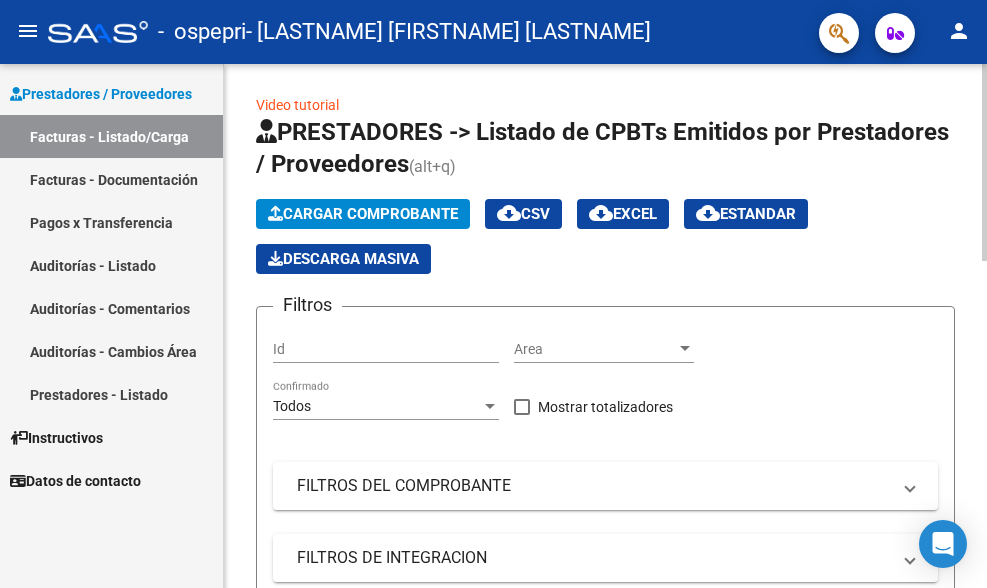 scroll, scrollTop: 0, scrollLeft: 0, axis: both 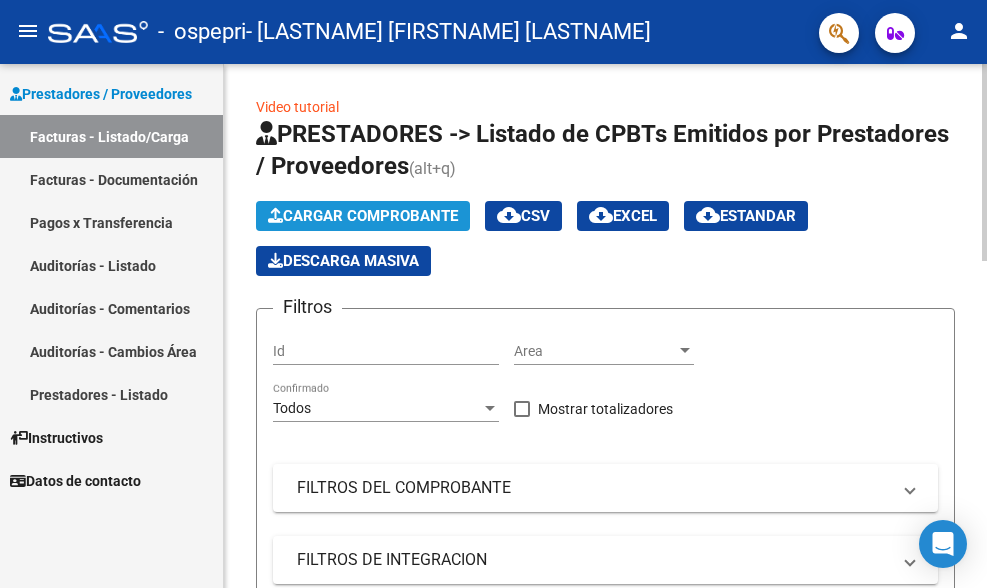 click on "Cargar Comprobante" 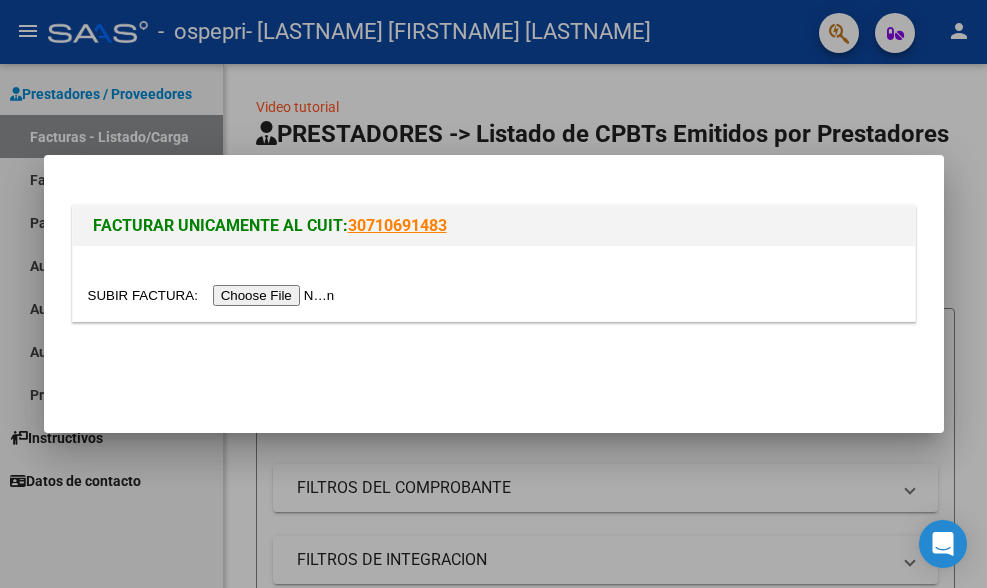 click at bounding box center (214, 295) 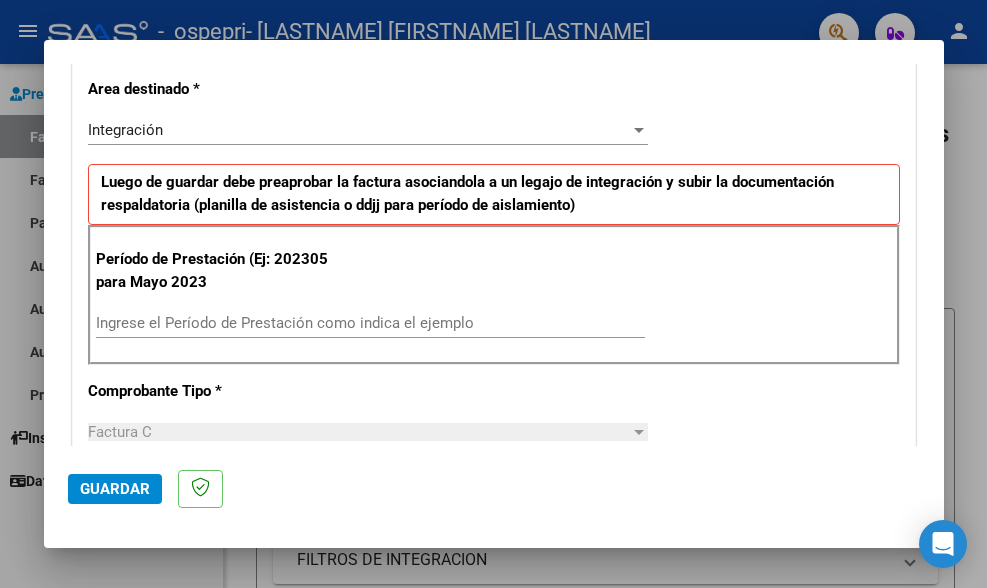 scroll, scrollTop: 500, scrollLeft: 0, axis: vertical 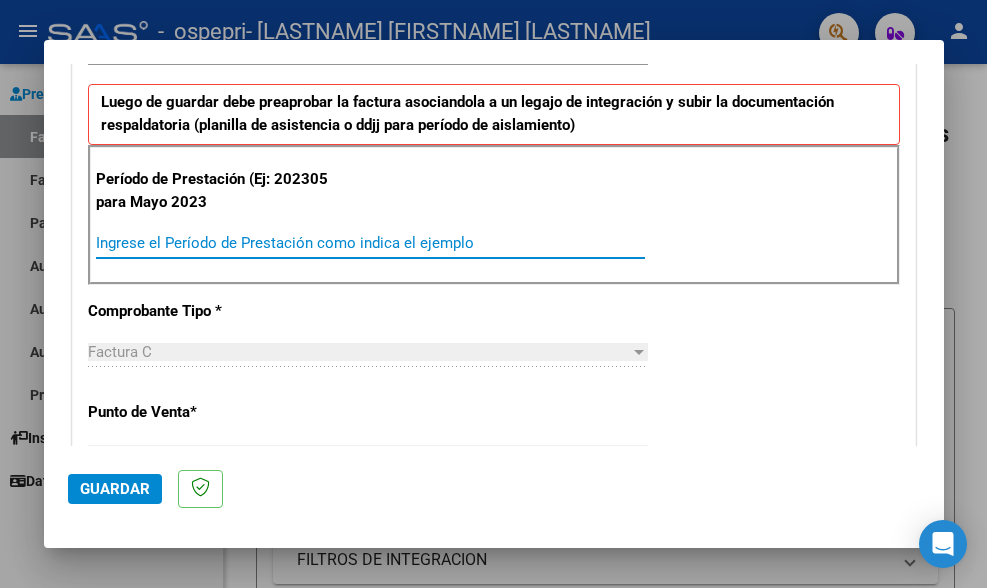 click on "Ingrese el Período de Prestación como indica el ejemplo" at bounding box center (370, 243) 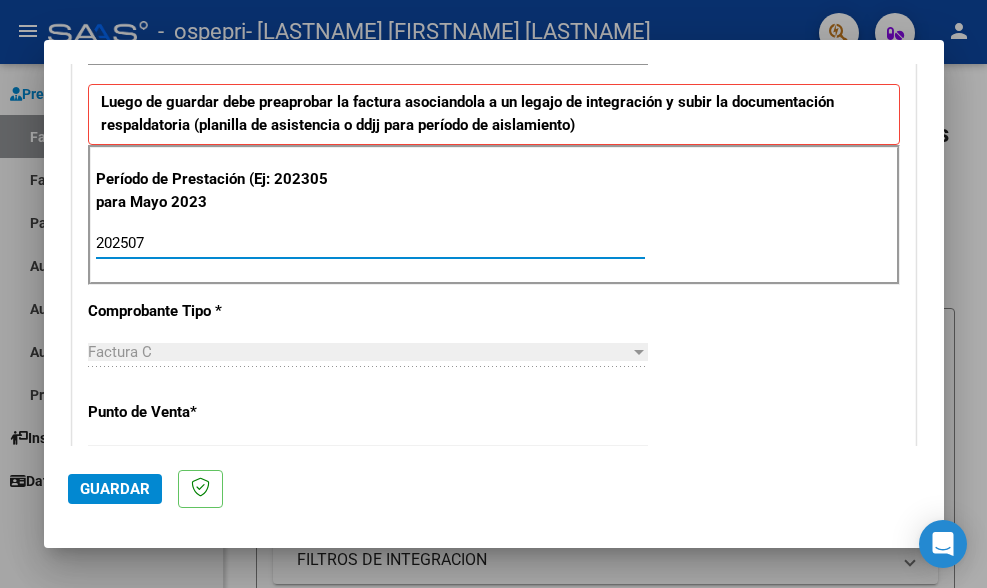 type on "202507" 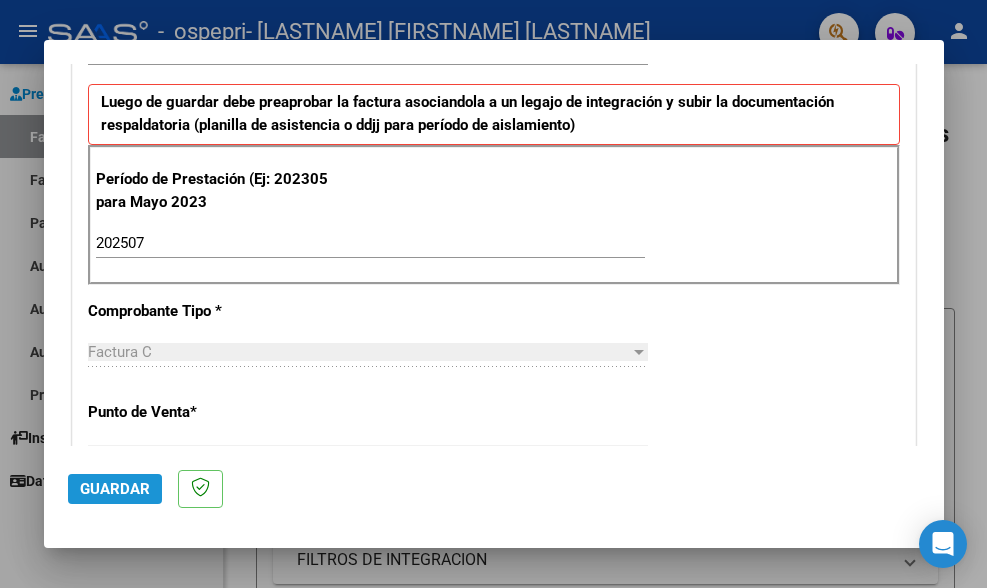 click on "Guardar" 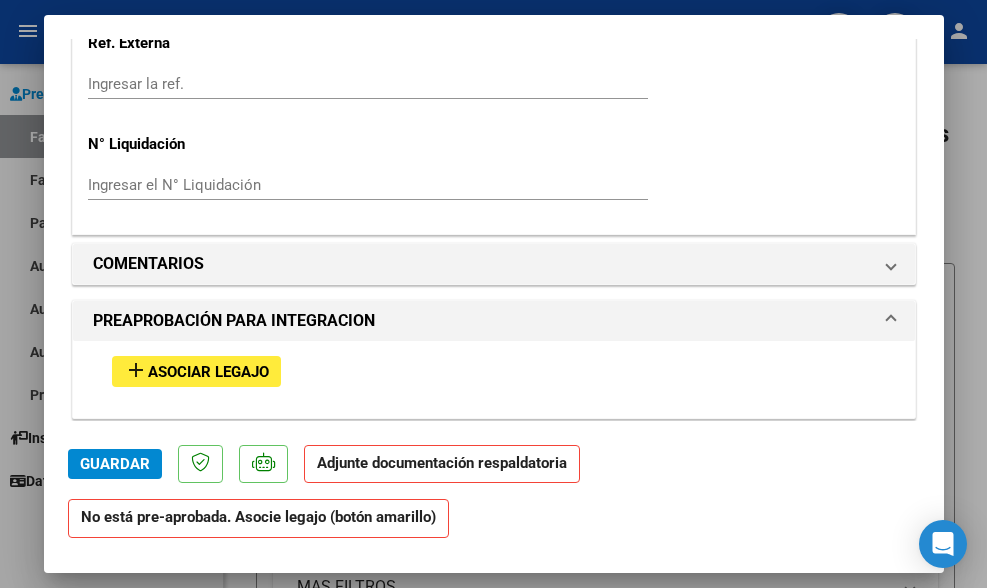 scroll, scrollTop: 1600, scrollLeft: 0, axis: vertical 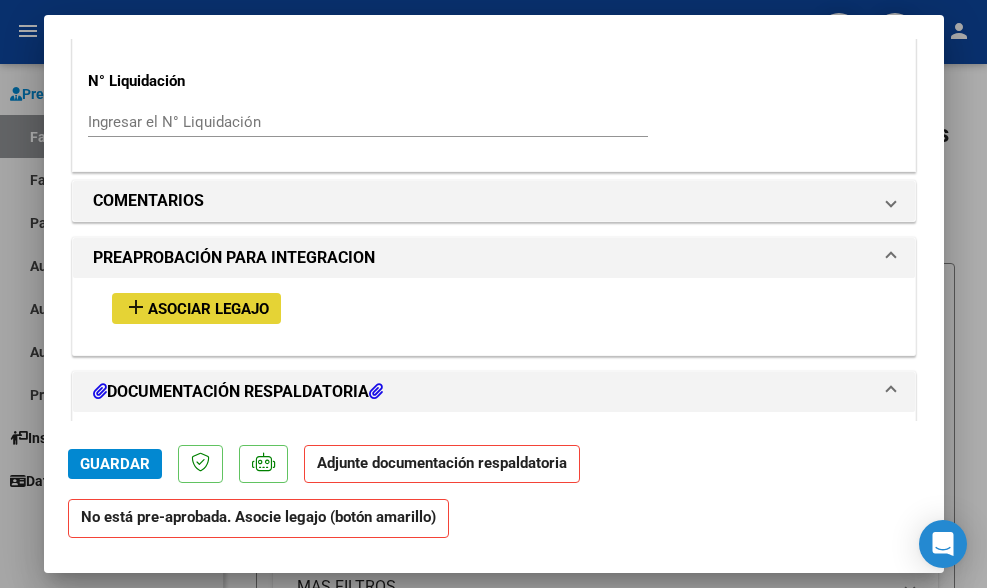 click on "Asociar Legajo" at bounding box center (208, 309) 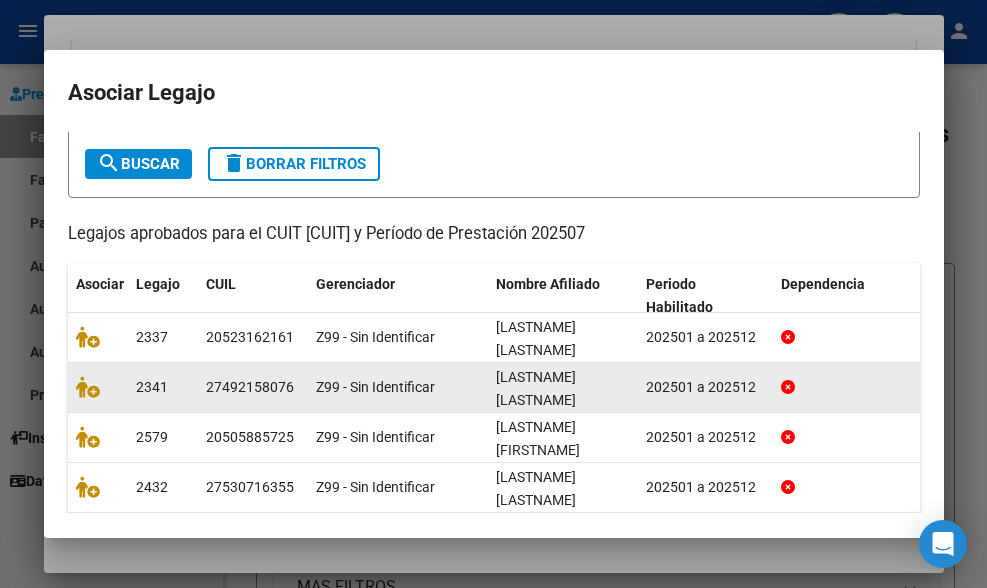 scroll, scrollTop: 187, scrollLeft: 0, axis: vertical 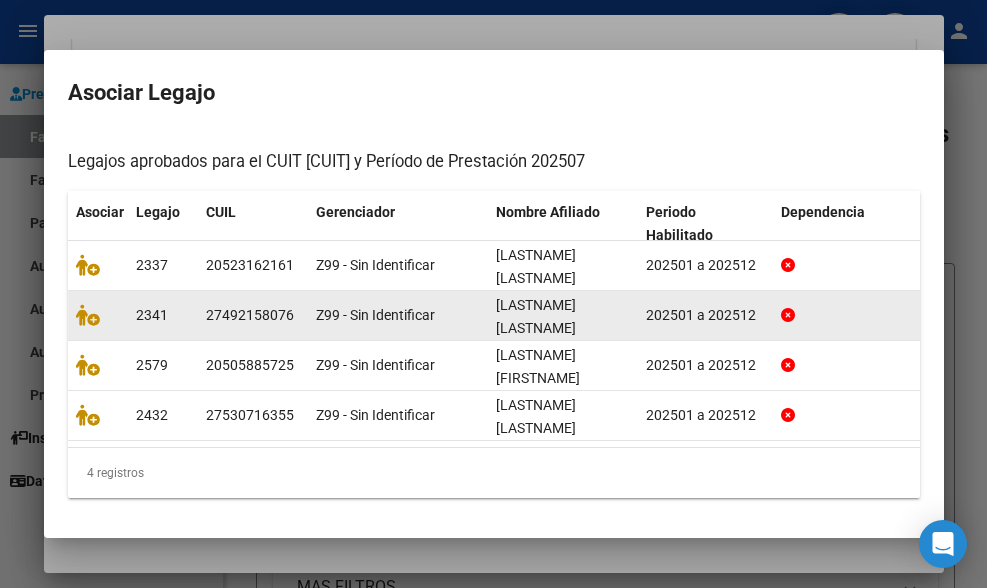 click on "[LASTNAME] [LASTNAME] [FIRSTNAME] [LASTNAME] [LASTNAME]" 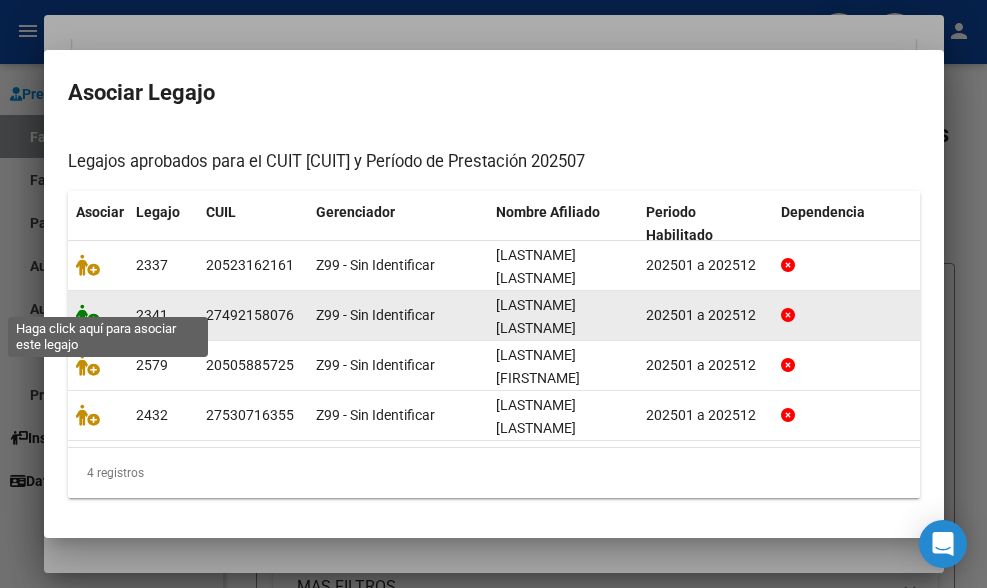 click 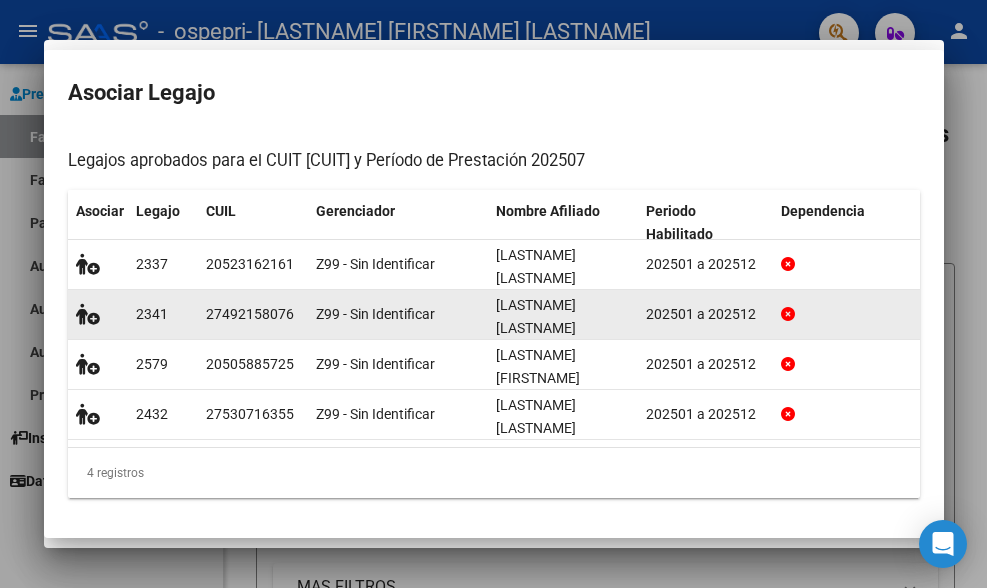 scroll, scrollTop: 1652, scrollLeft: 0, axis: vertical 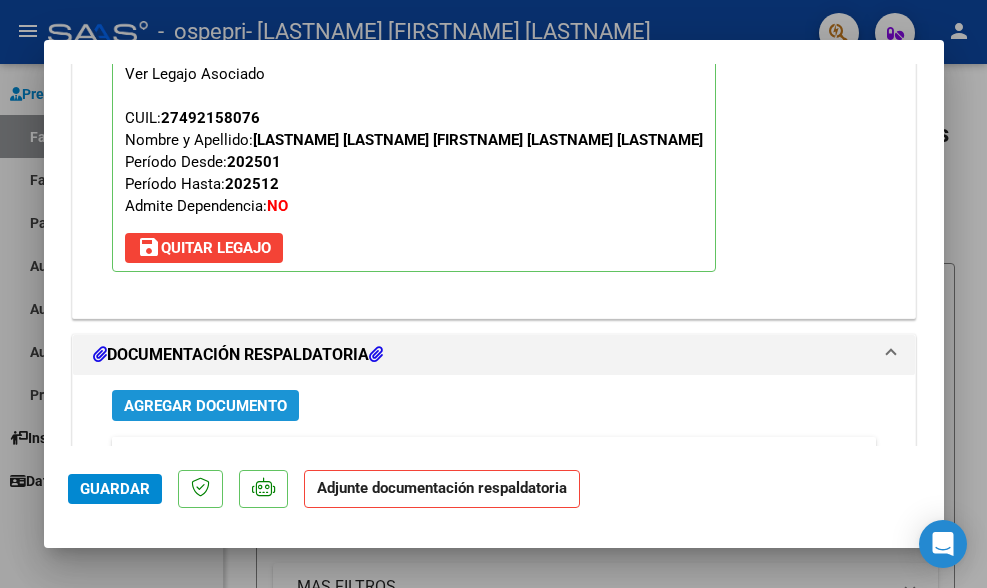 click on "Agregar Documento" at bounding box center (205, 406) 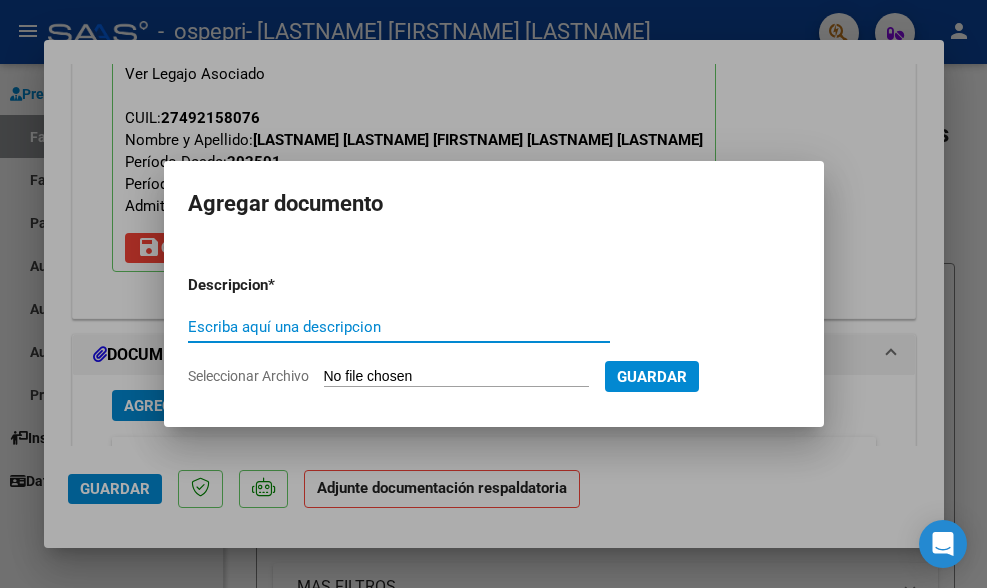 click on "Escriba aquí una descripcion" at bounding box center [399, 327] 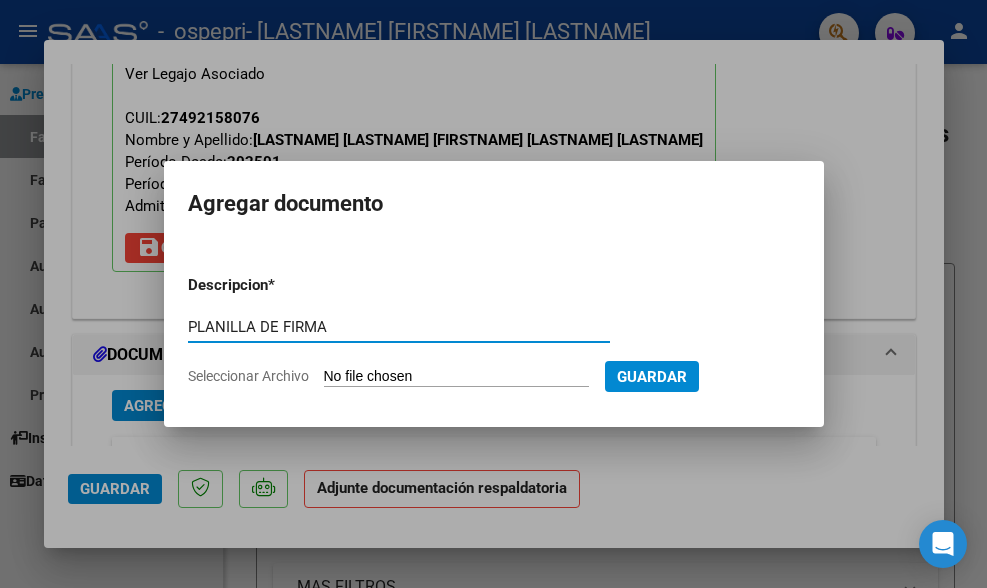 type on "PLANILLA DE FIRMA" 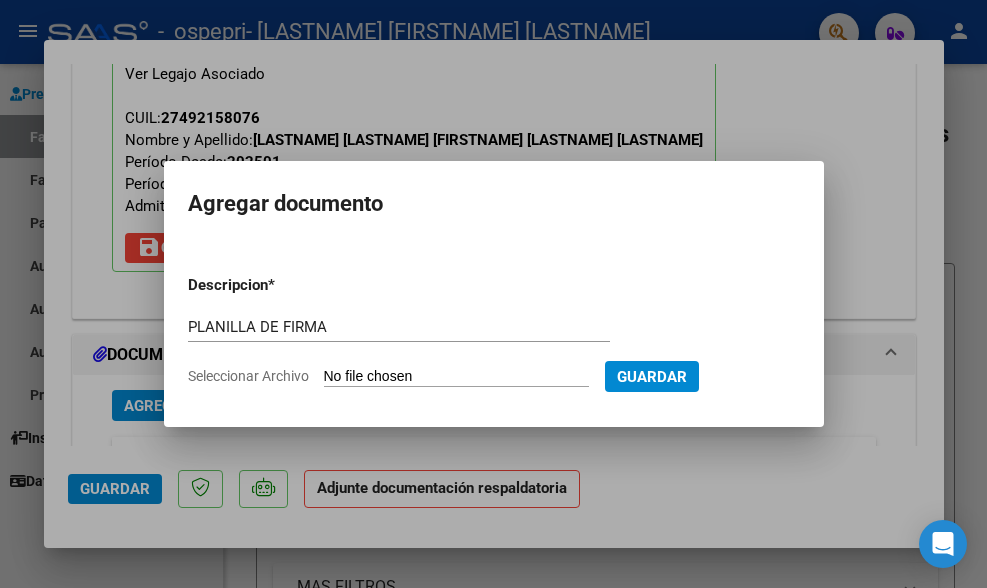 click on "Seleccionar Archivo" 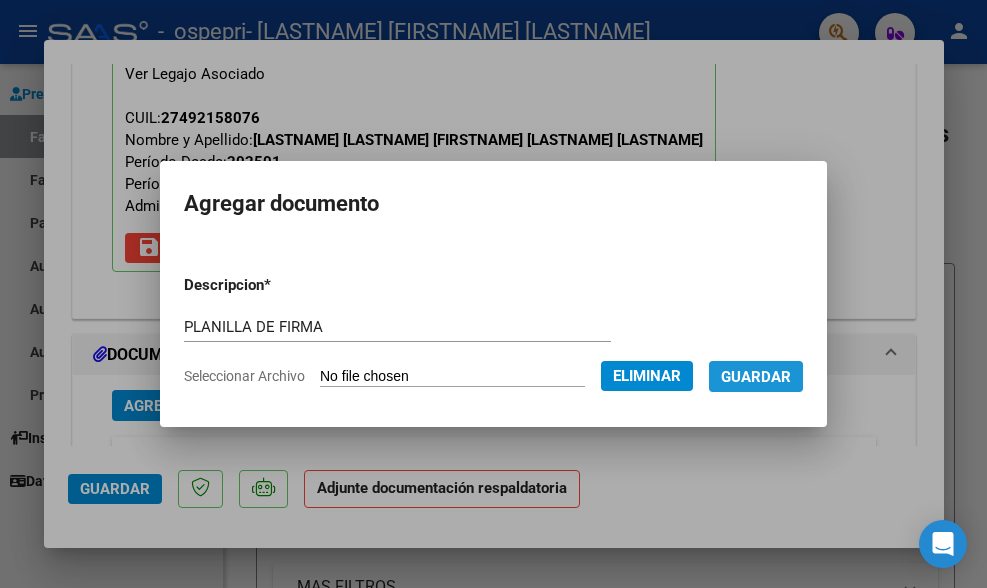 click on "Guardar" at bounding box center (756, 377) 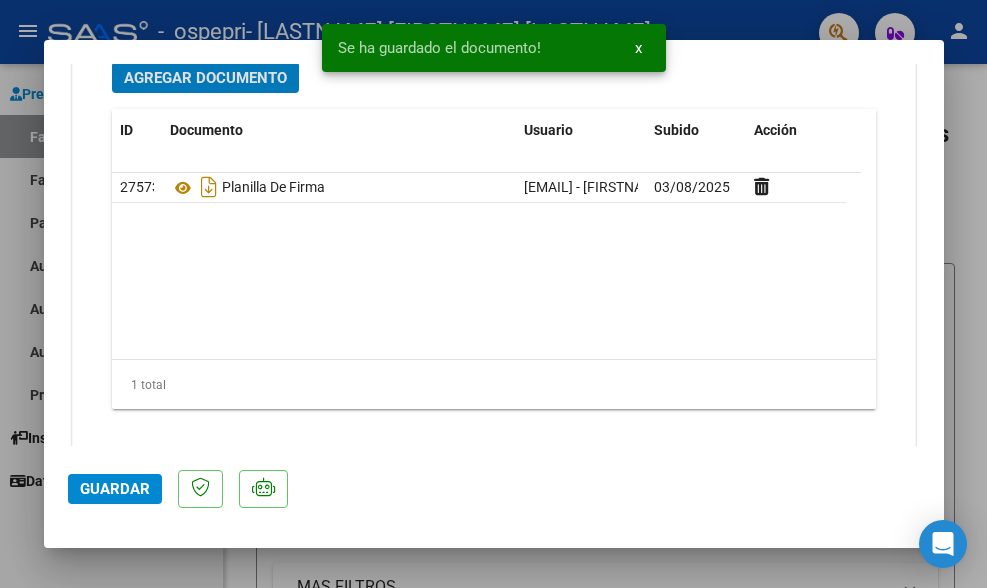 scroll, scrollTop: 2306, scrollLeft: 0, axis: vertical 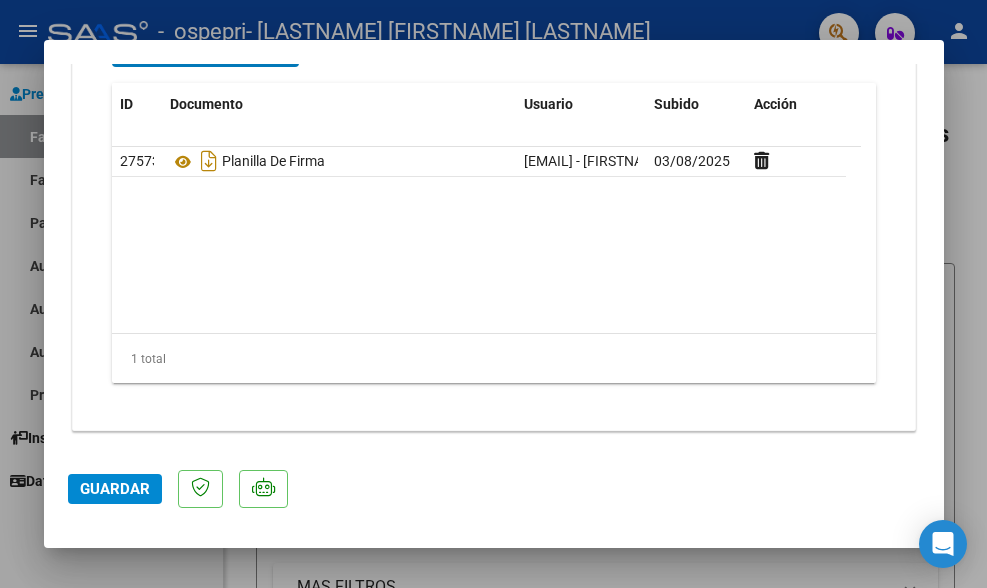 click on "Guardar" 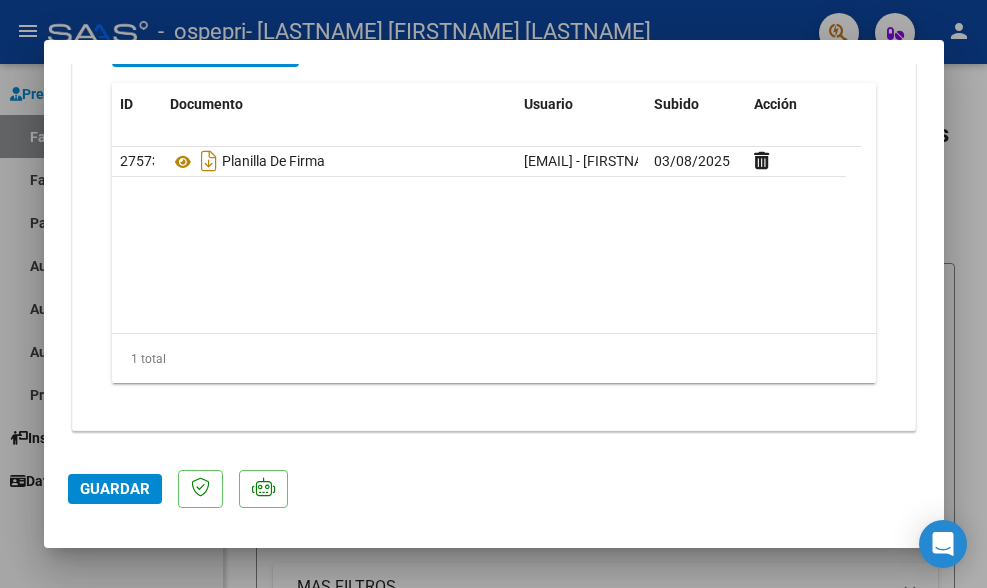 click at bounding box center (493, 294) 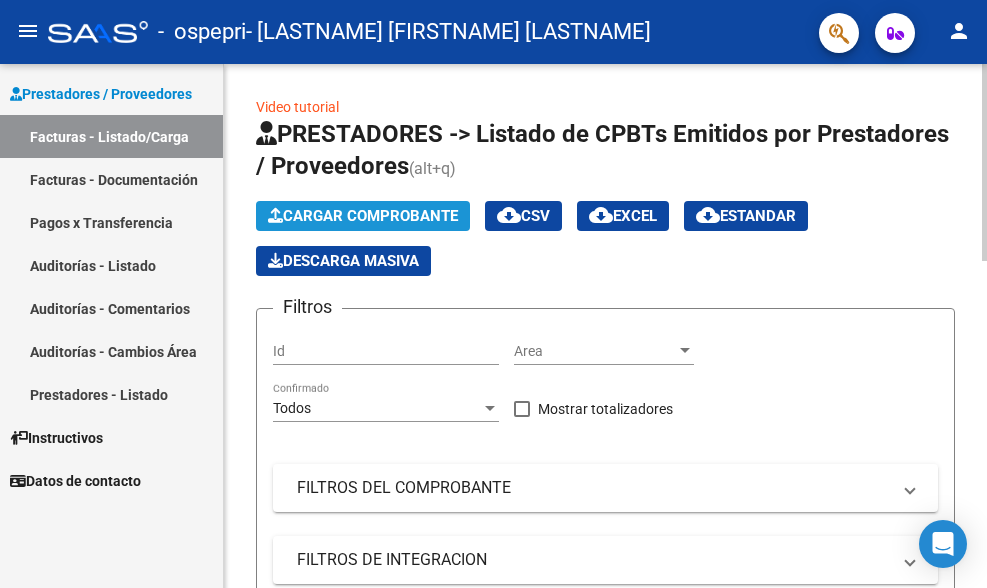 click on "Cargar Comprobante" 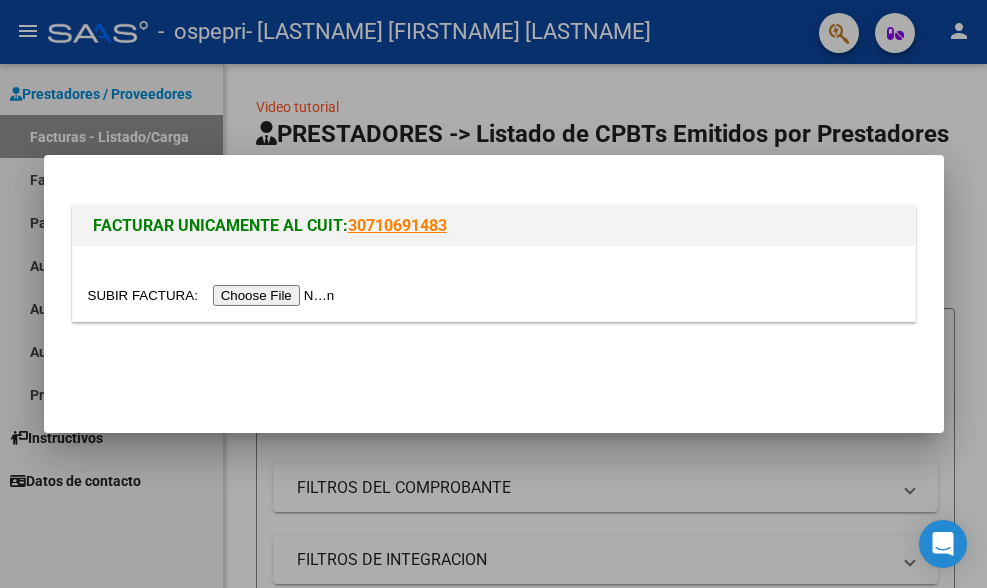 click at bounding box center [214, 295] 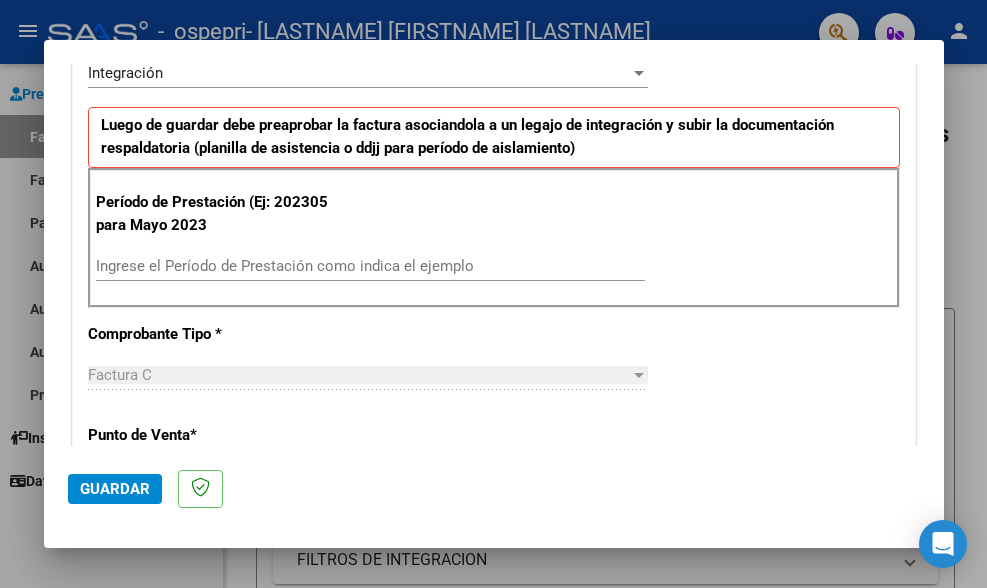 scroll, scrollTop: 500, scrollLeft: 0, axis: vertical 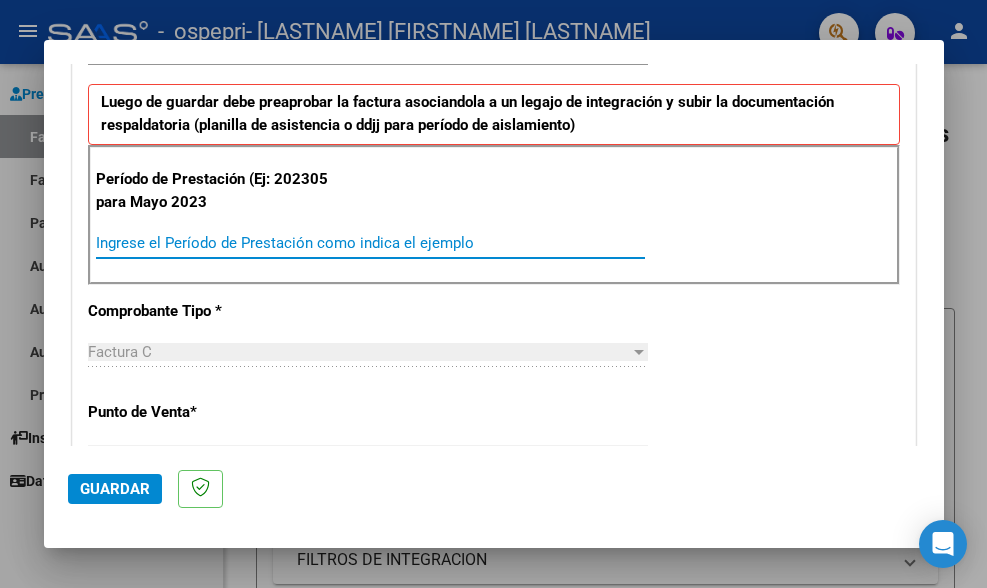 click on "Ingrese el Período de Prestación como indica el ejemplo" at bounding box center (370, 243) 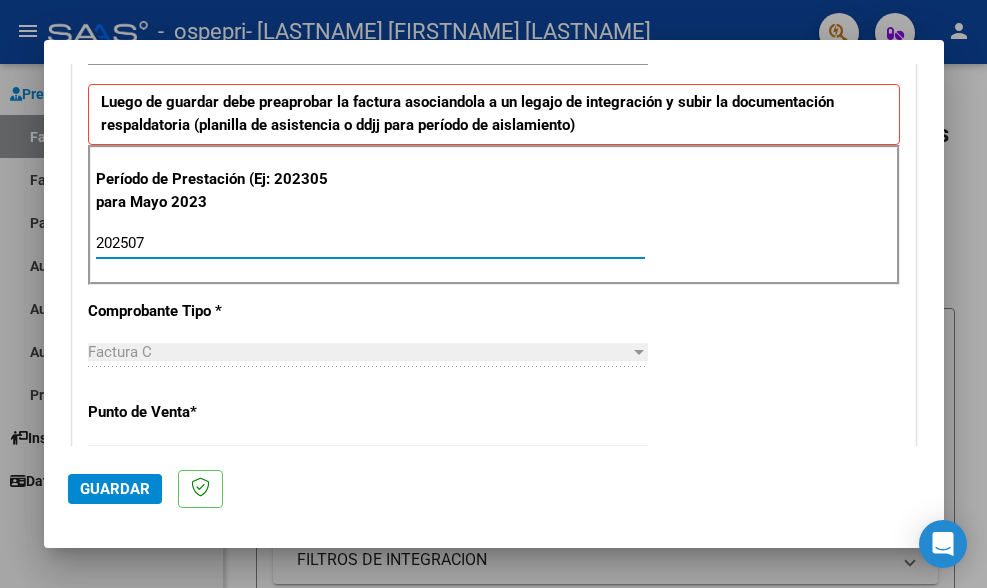 type on "202507" 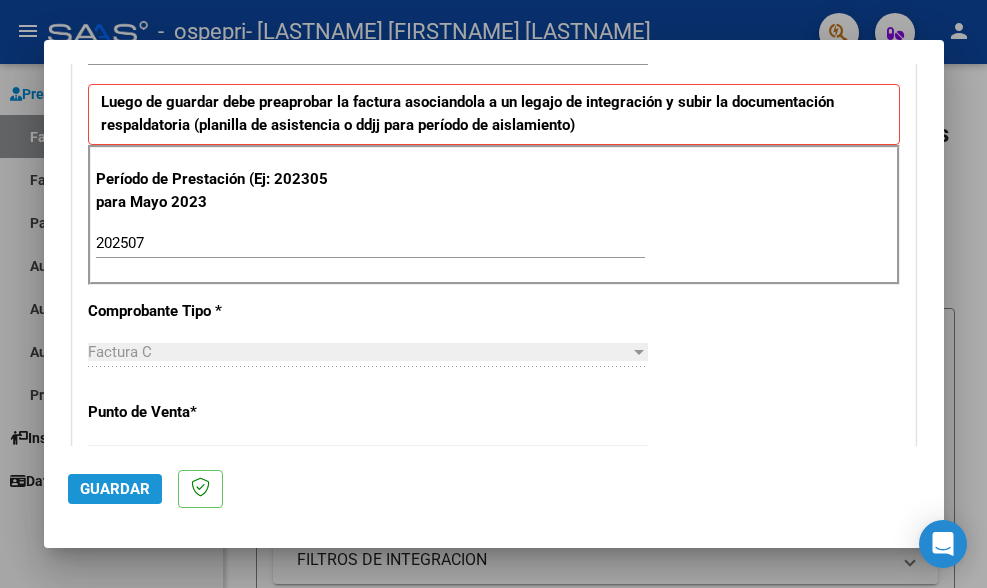 click on "Guardar" 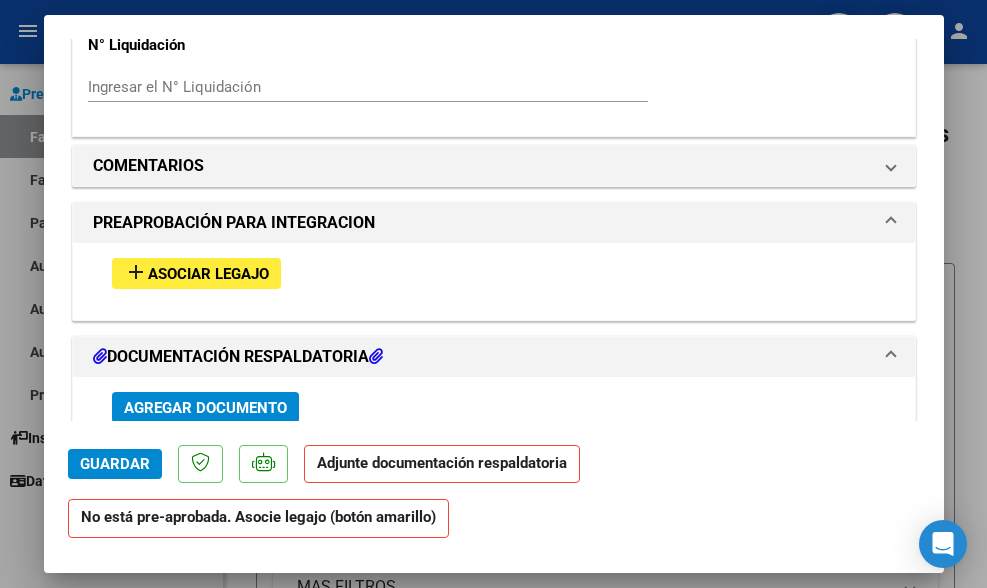scroll, scrollTop: 1700, scrollLeft: 0, axis: vertical 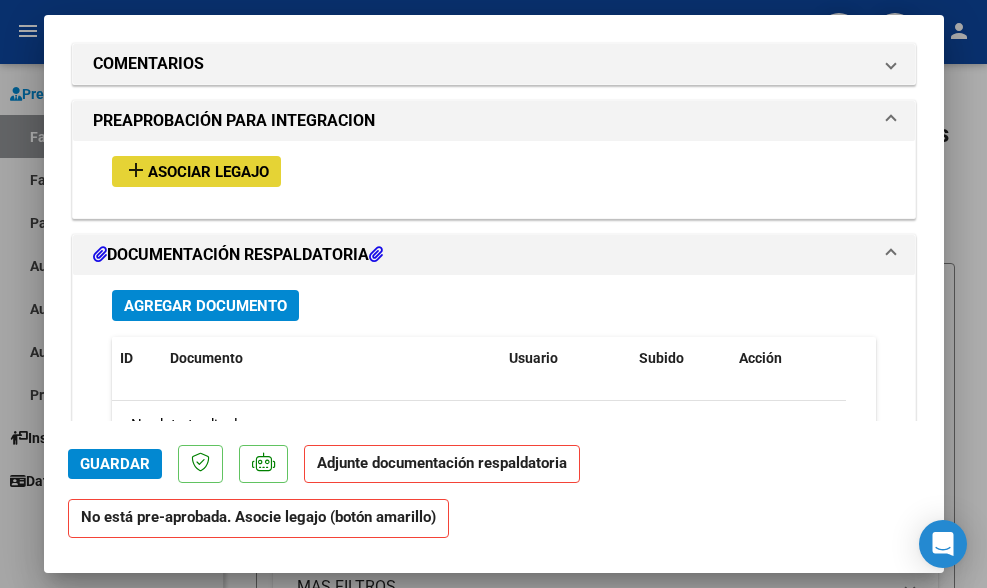 click on "Asociar Legajo" at bounding box center [208, 172] 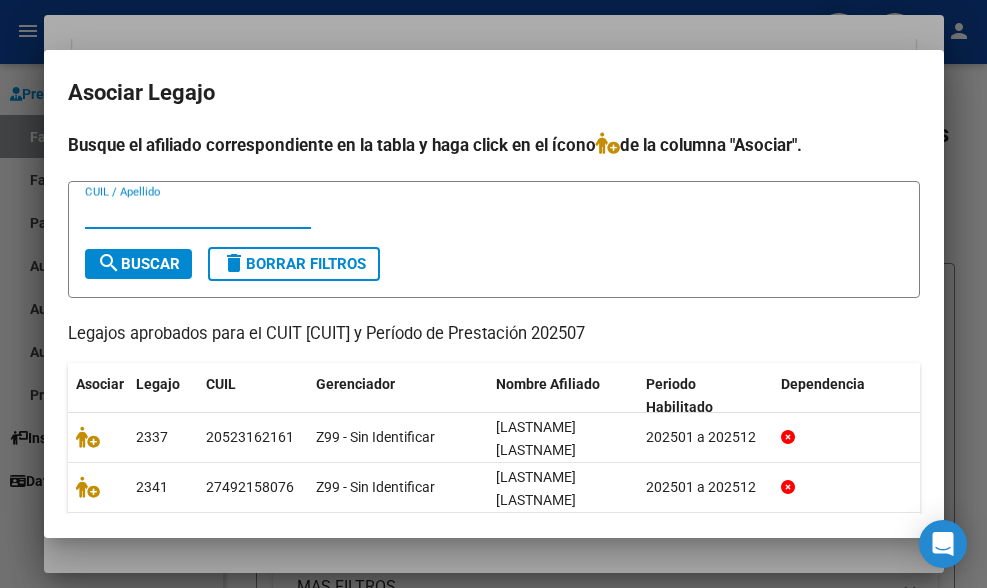 scroll, scrollTop: 1738, scrollLeft: 0, axis: vertical 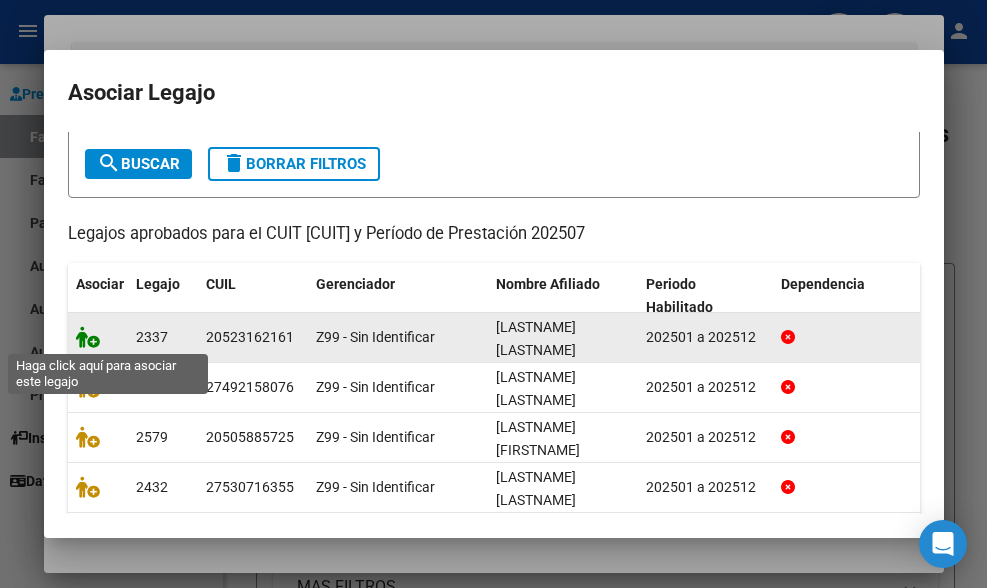 click 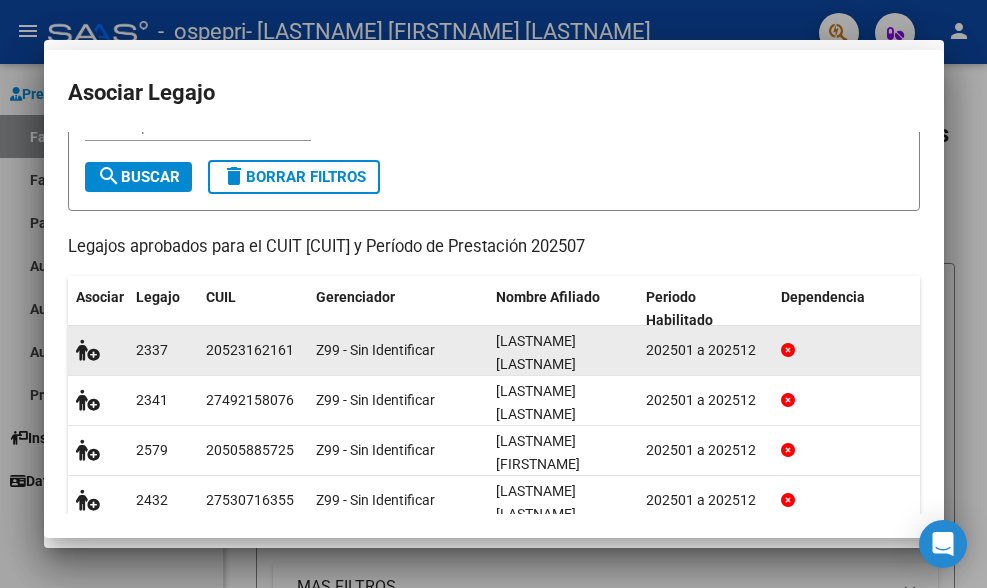 scroll, scrollTop: 1790, scrollLeft: 0, axis: vertical 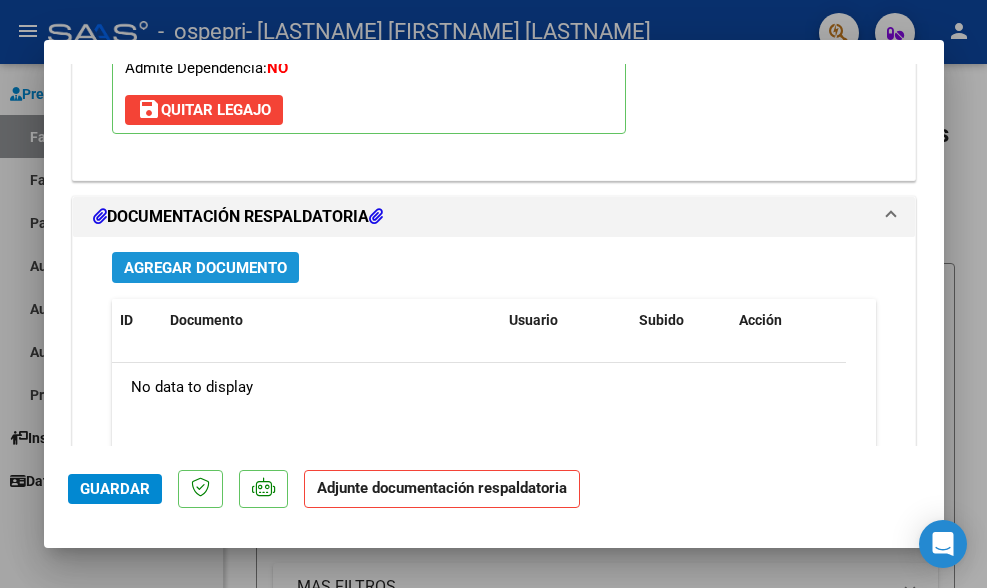 click on "Agregar Documento" at bounding box center [205, 268] 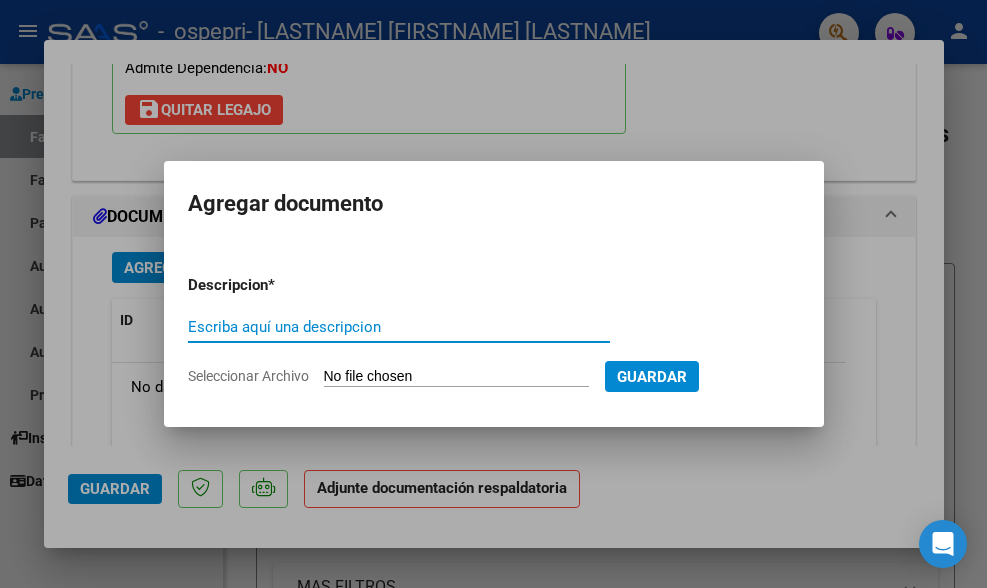 click on "Escriba aquí una descripcion" at bounding box center (399, 327) 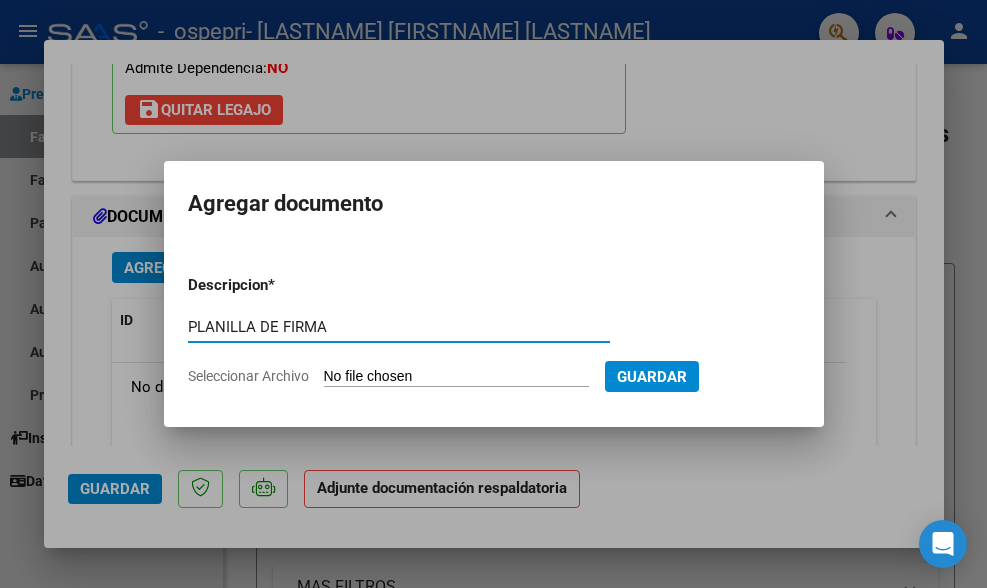 type on "PLANILLA DE FIRMA" 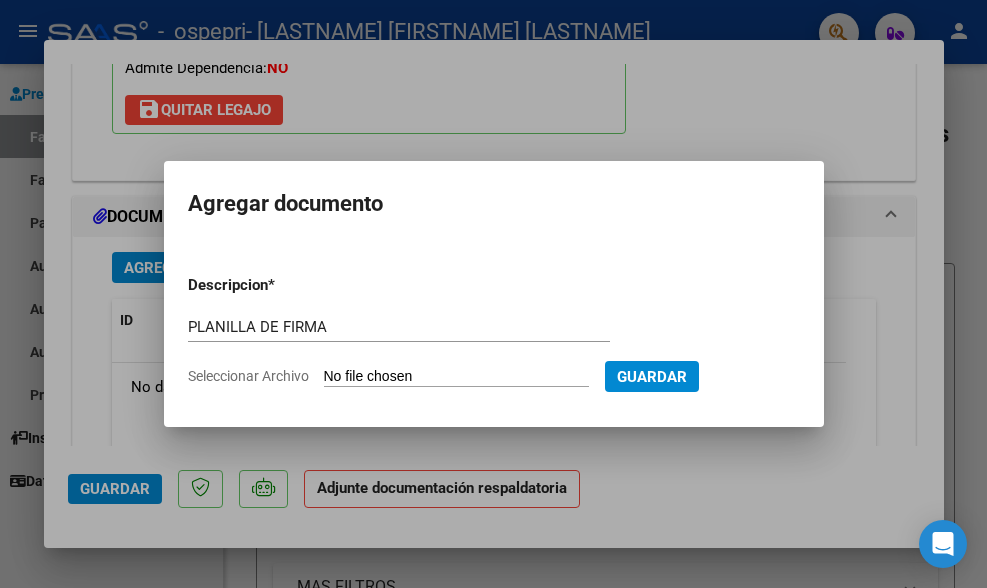 type on "C:\fakepath\[NAME]-[MONTH] [YEAR]..pdf" 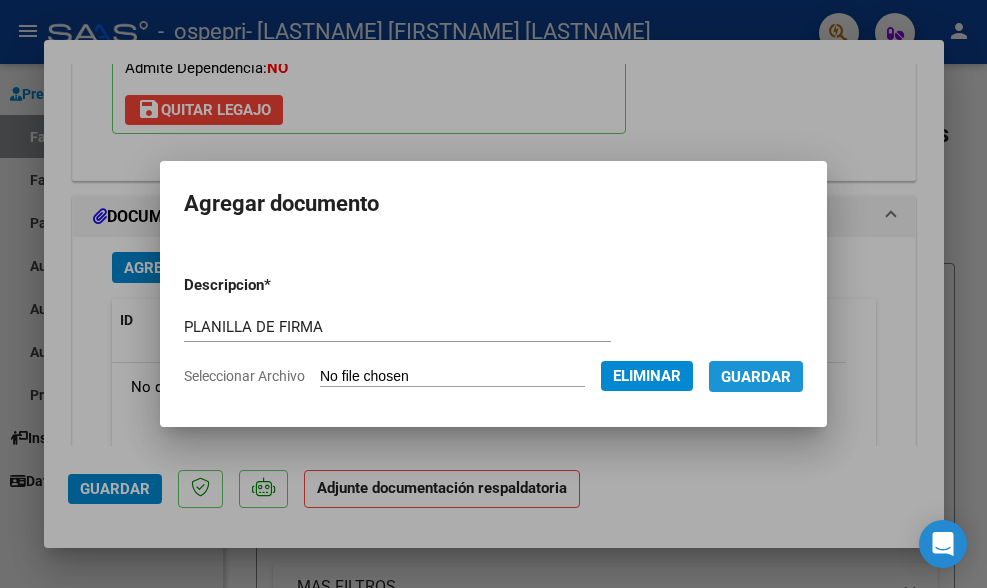 click on "Guardar" at bounding box center [756, 377] 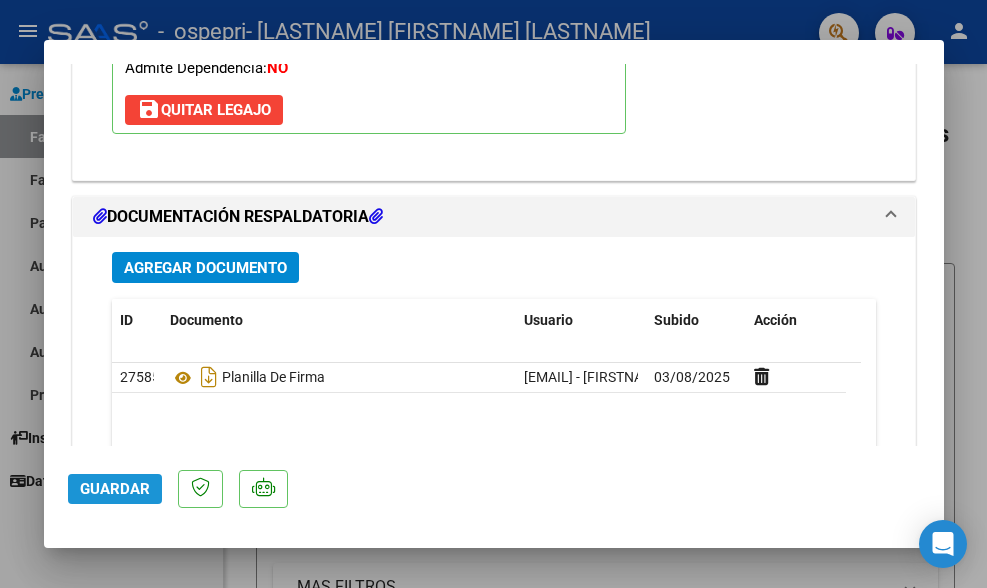 click on "Guardar" 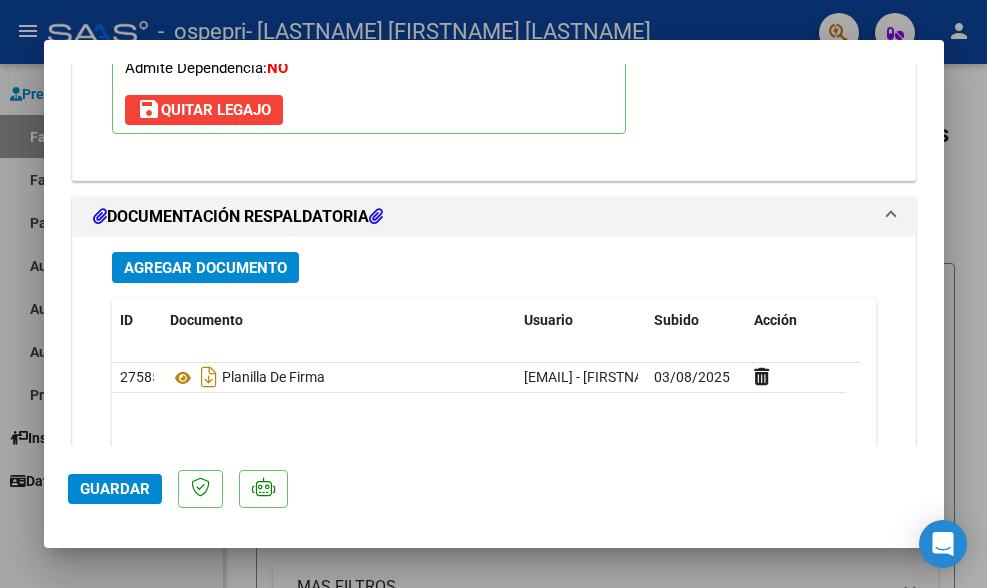 click at bounding box center (493, 294) 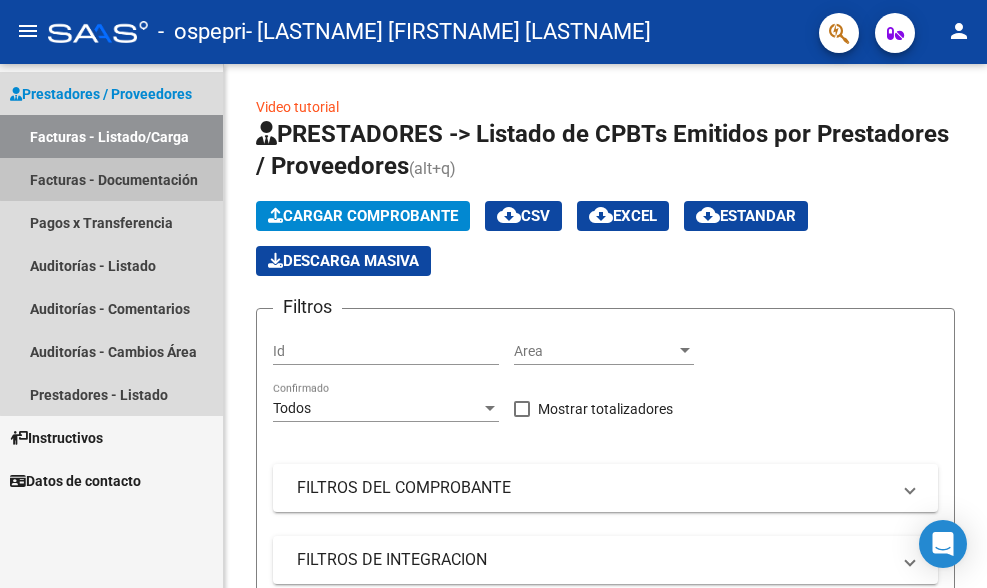 click on "Facturas - Documentación" at bounding box center (111, 179) 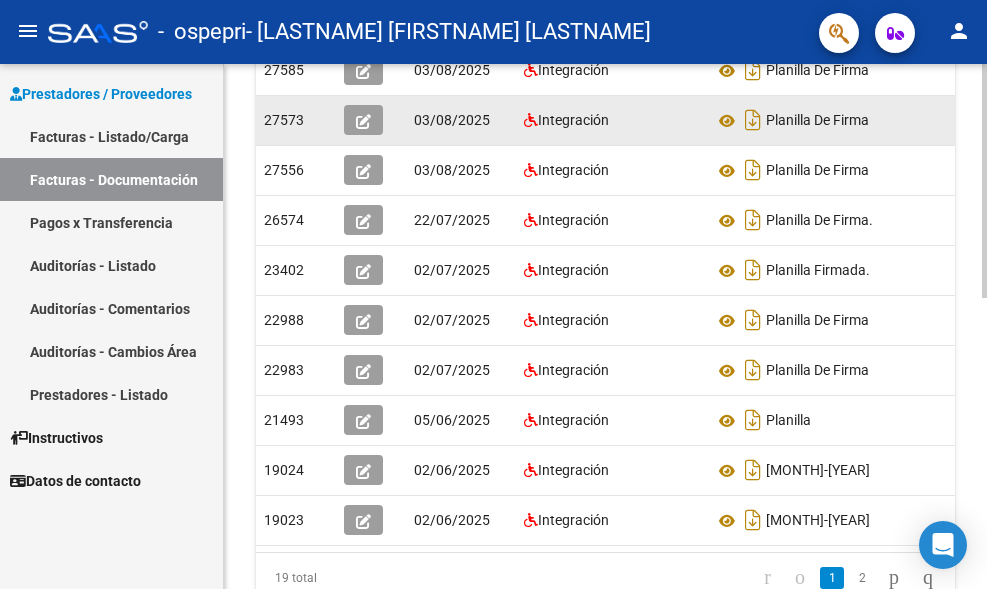 scroll, scrollTop: 637, scrollLeft: 0, axis: vertical 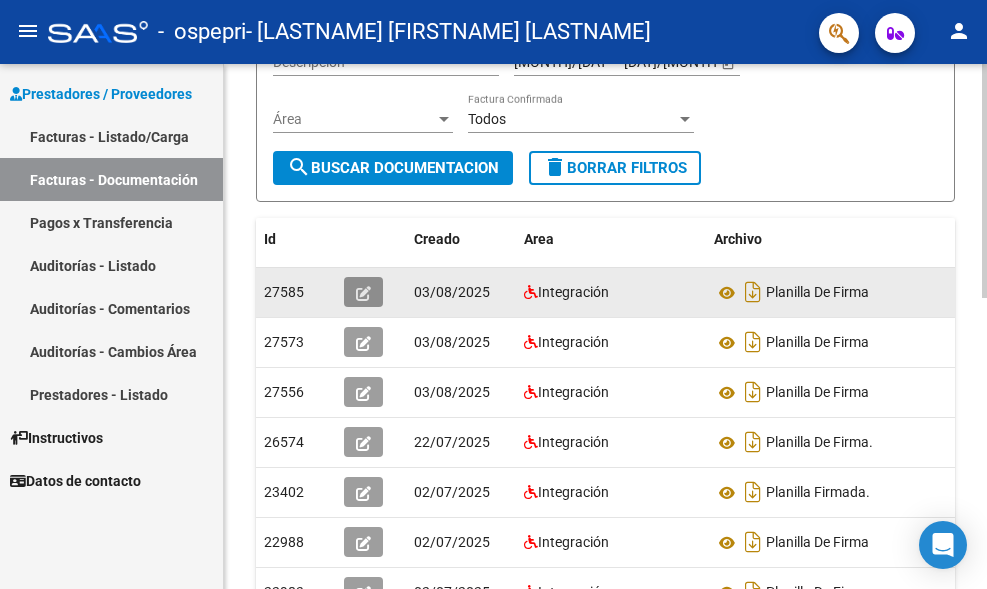 click 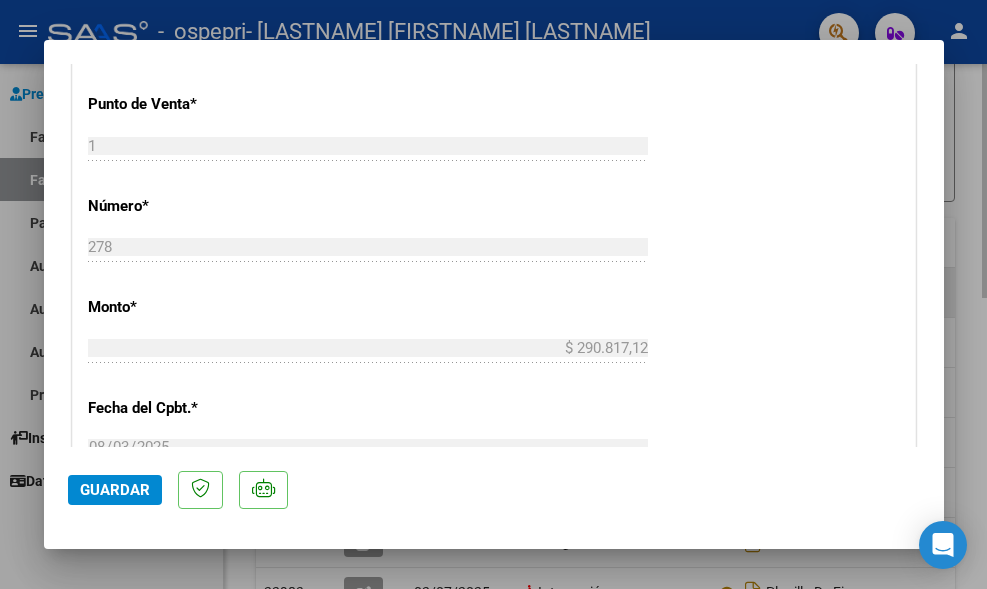 scroll, scrollTop: 800, scrollLeft: 0, axis: vertical 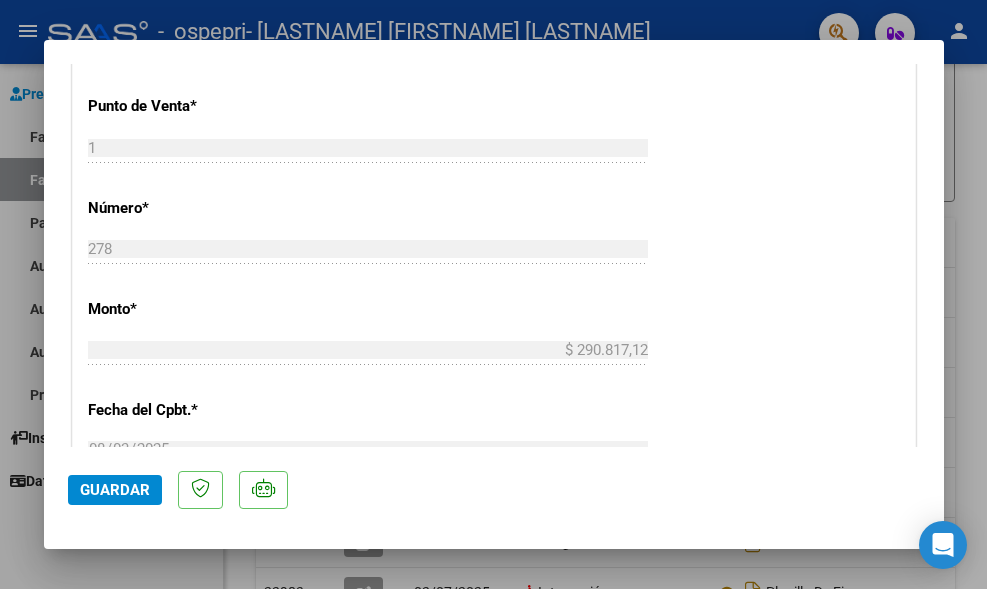 click at bounding box center [493, 294] 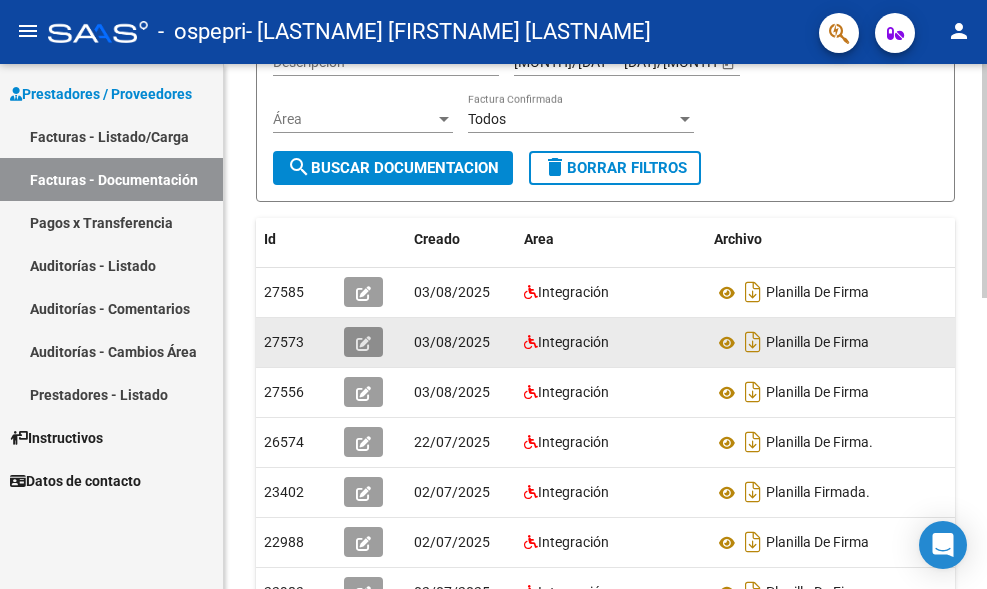 click 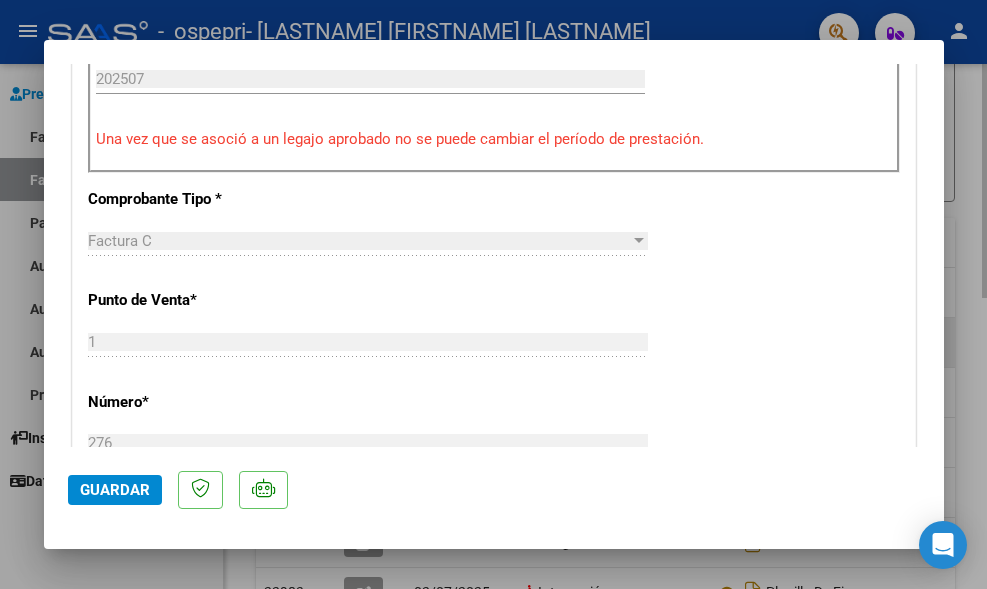 scroll, scrollTop: 700, scrollLeft: 0, axis: vertical 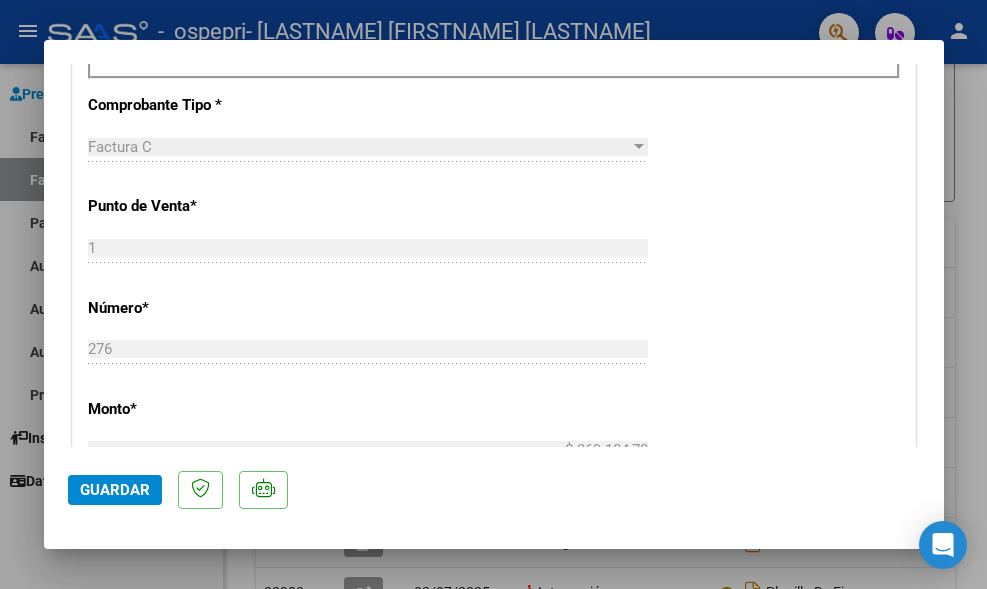 click at bounding box center (493, 294) 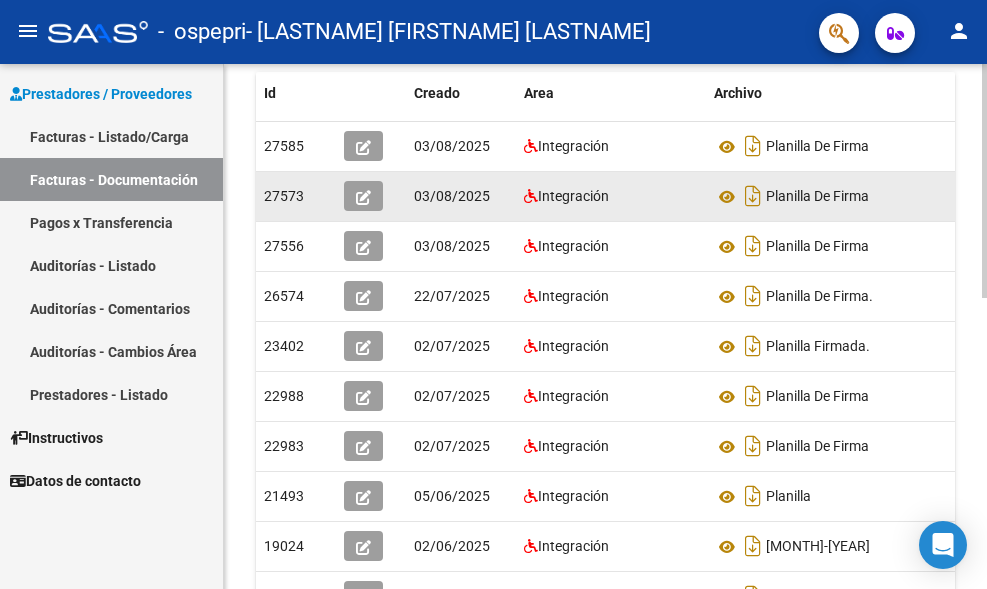 scroll, scrollTop: 537, scrollLeft: 0, axis: vertical 